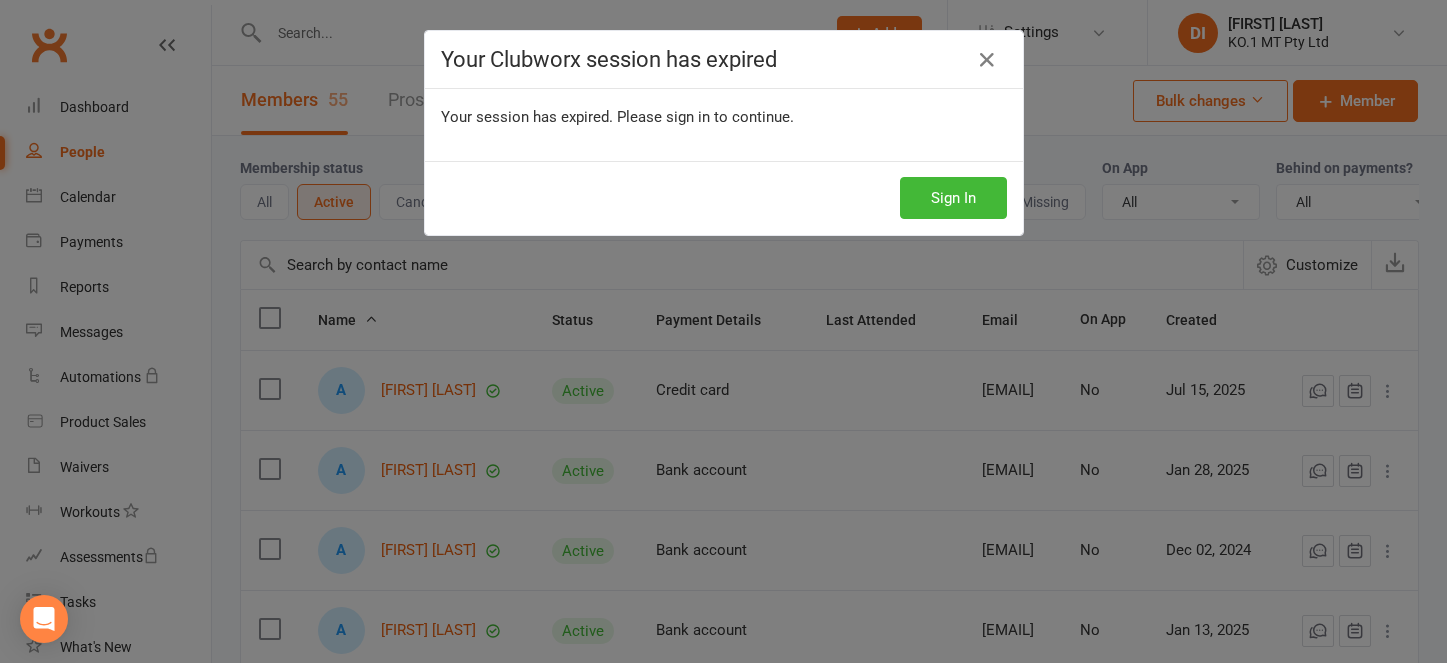 select on "100" 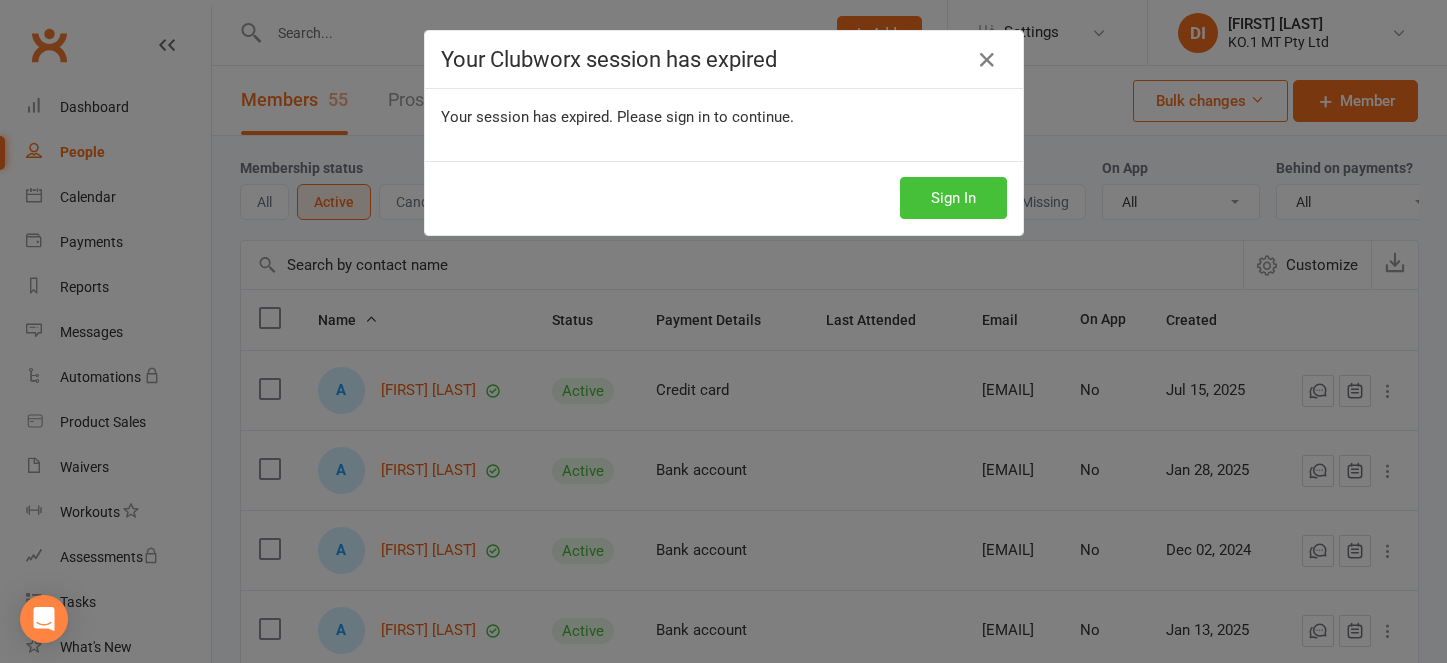 scroll, scrollTop: 0, scrollLeft: 0, axis: both 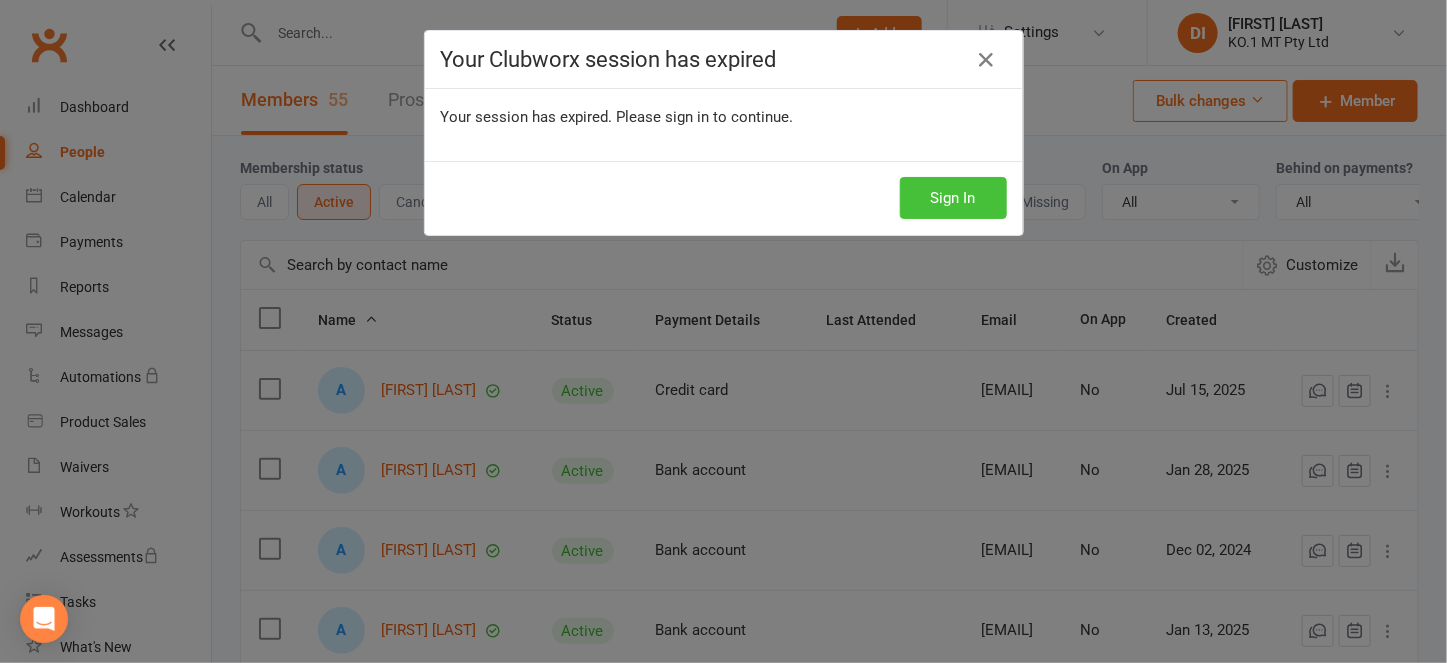 click on "Sign In" at bounding box center [953, 198] 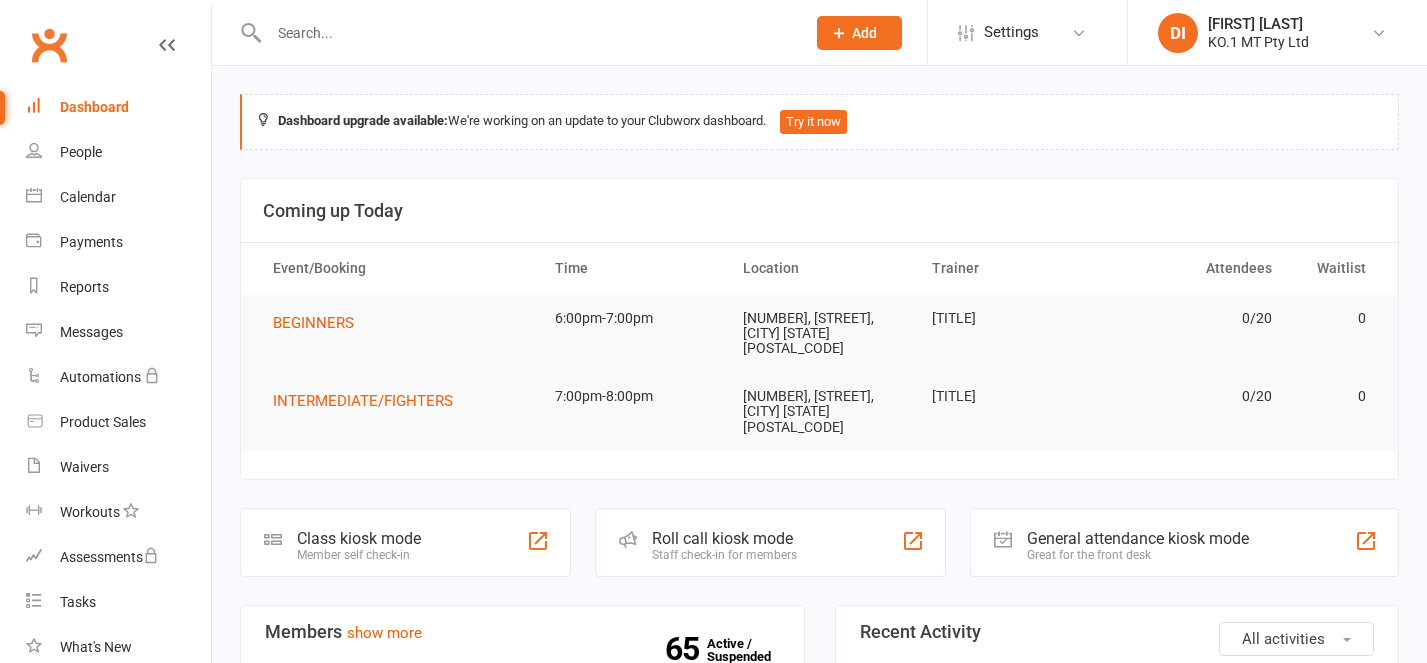 scroll, scrollTop: 0, scrollLeft: 0, axis: both 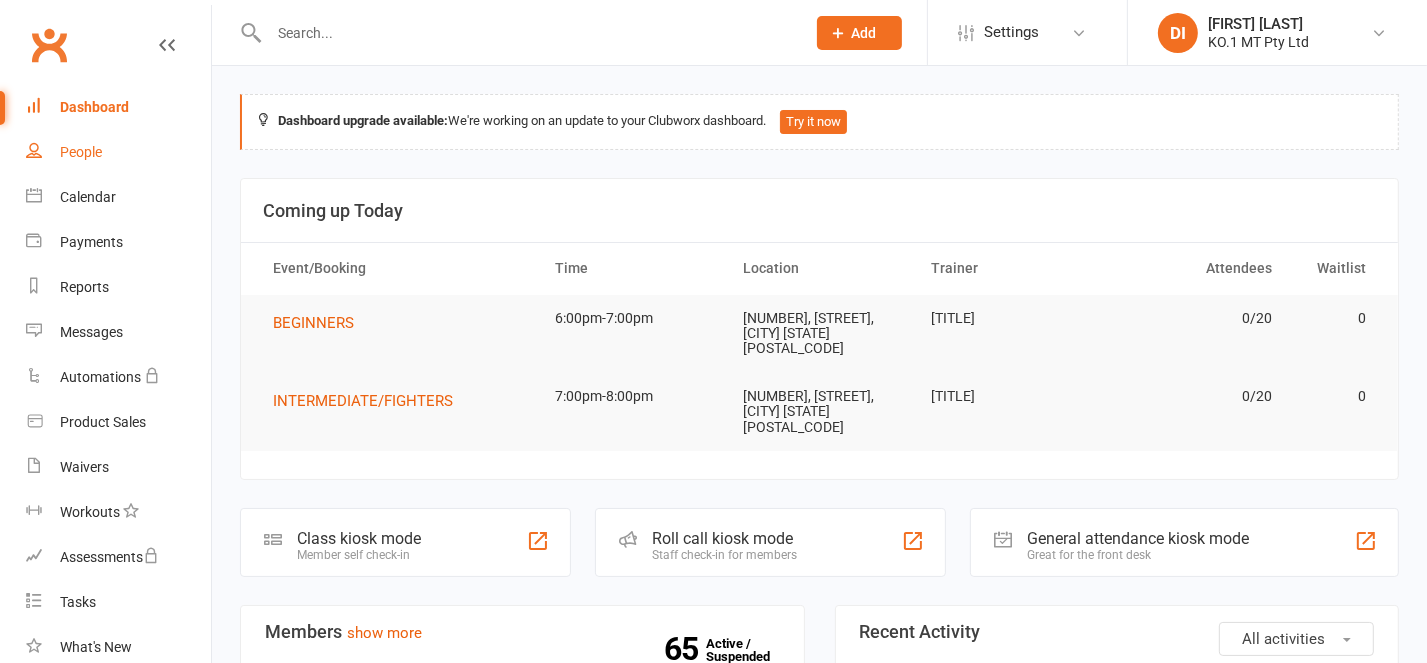 click on "People" at bounding box center [81, 152] 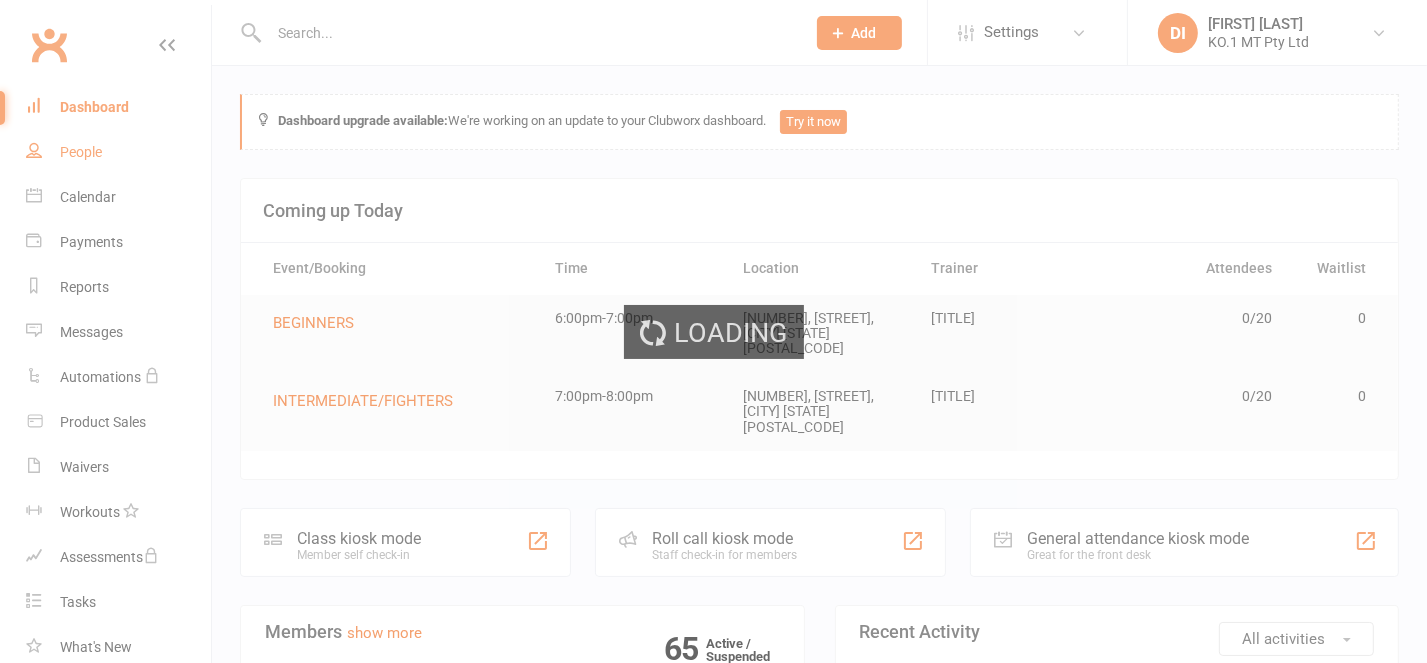 select on "100" 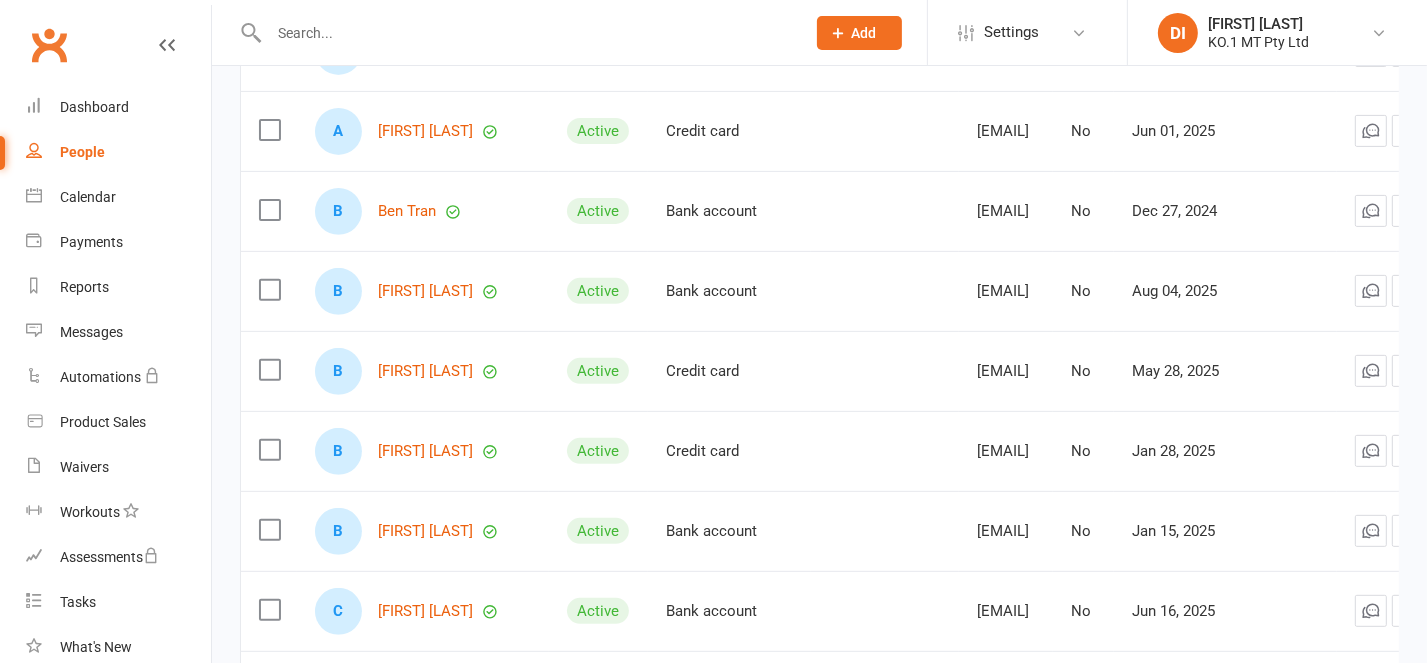 scroll, scrollTop: 0, scrollLeft: 0, axis: both 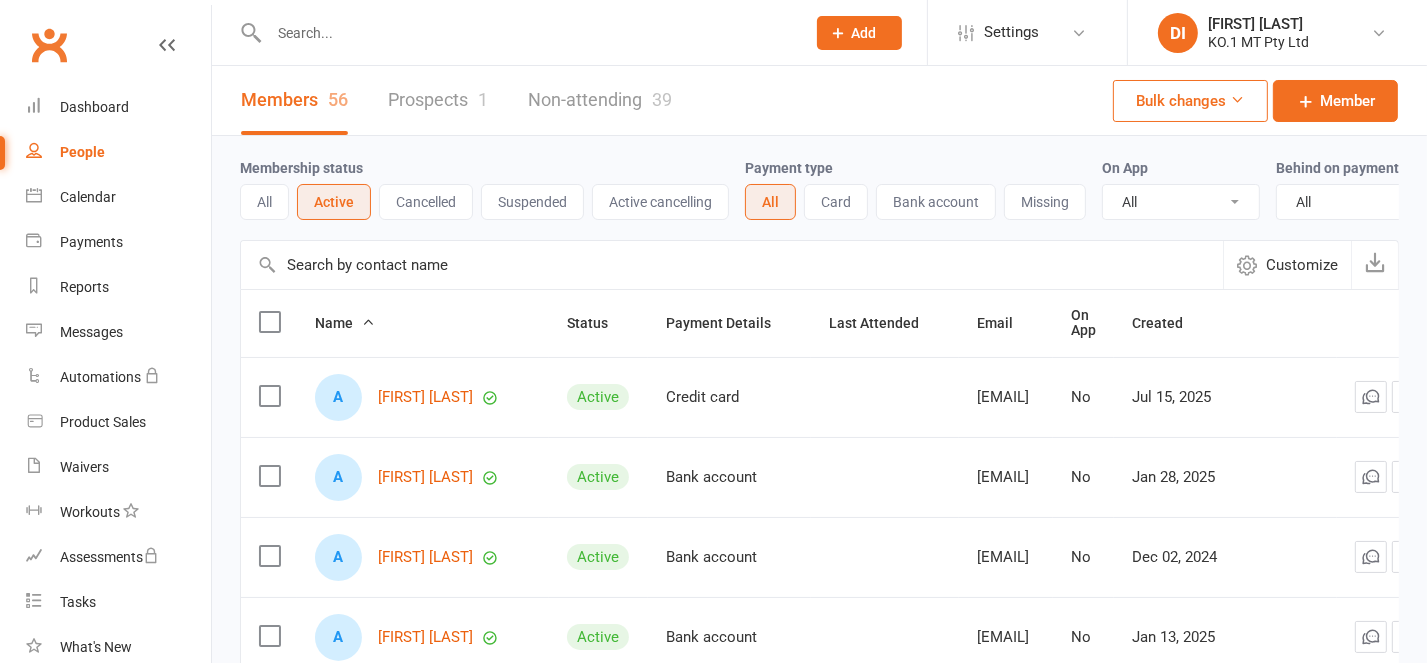 click on "All" at bounding box center [264, 202] 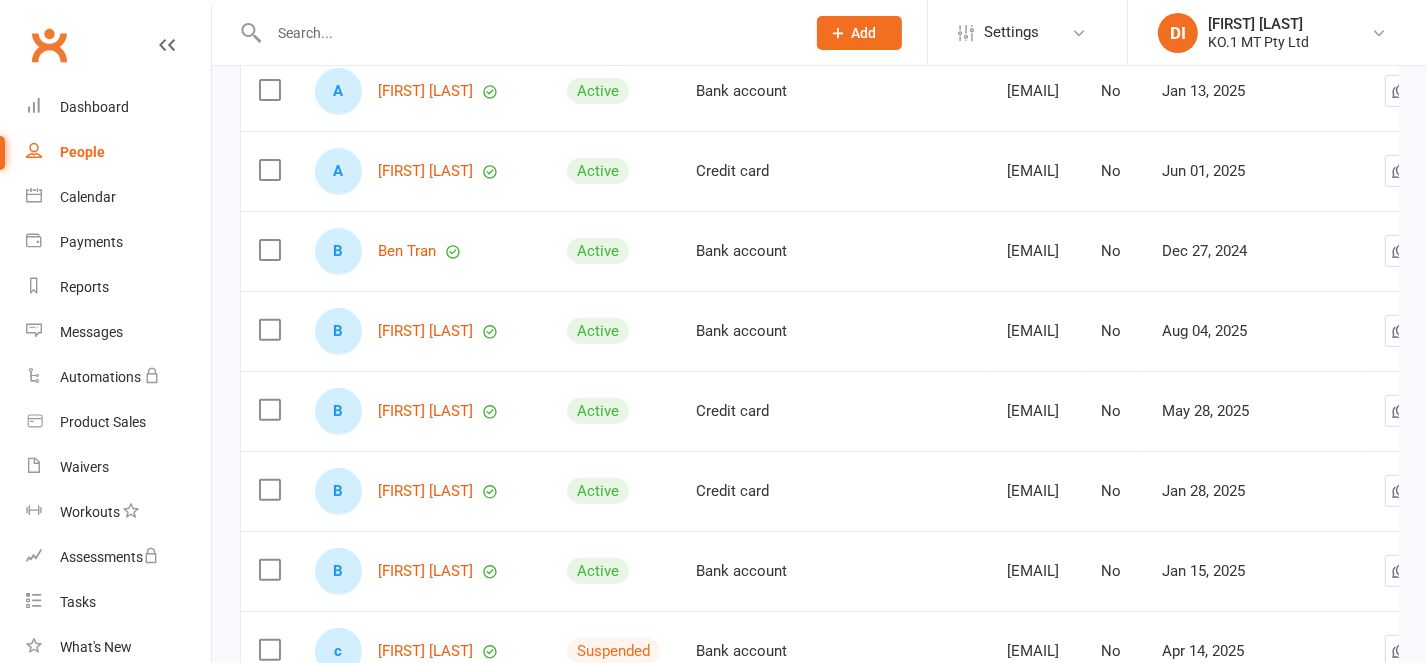 scroll, scrollTop: 666, scrollLeft: 0, axis: vertical 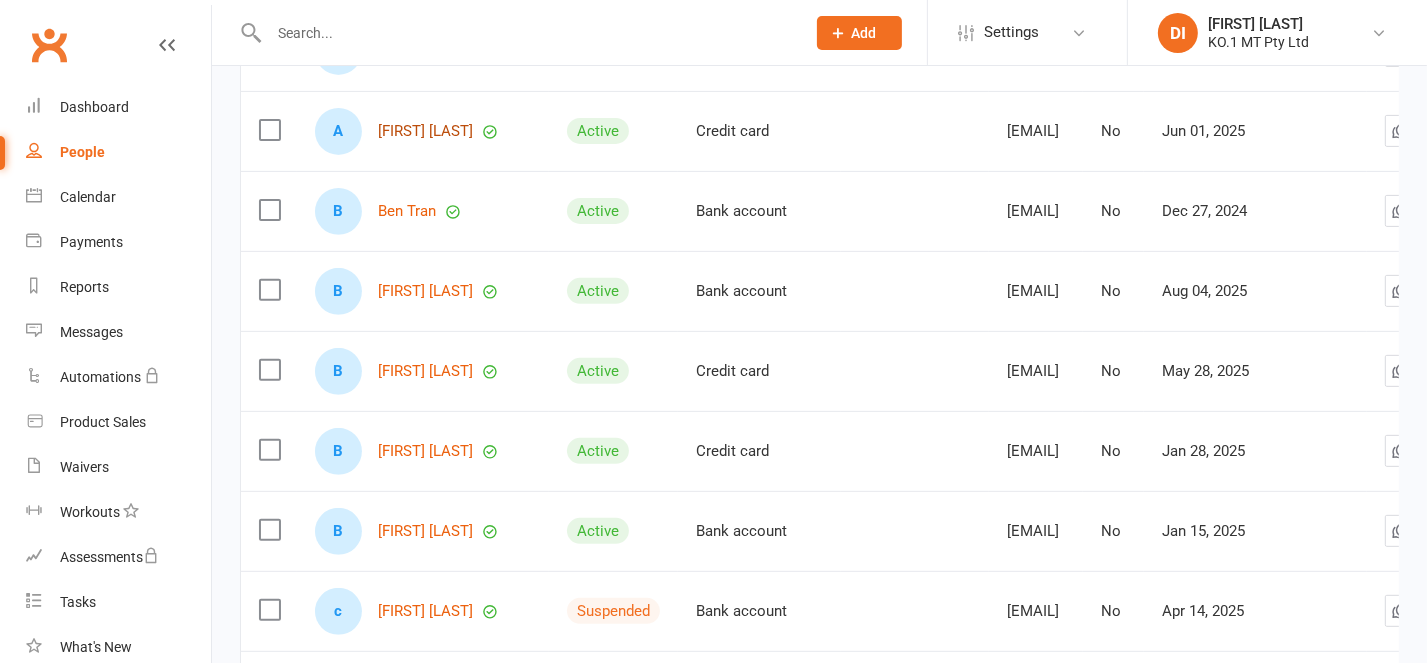 drag, startPoint x: 411, startPoint y: 142, endPoint x: 576, endPoint y: 188, distance: 171.29214 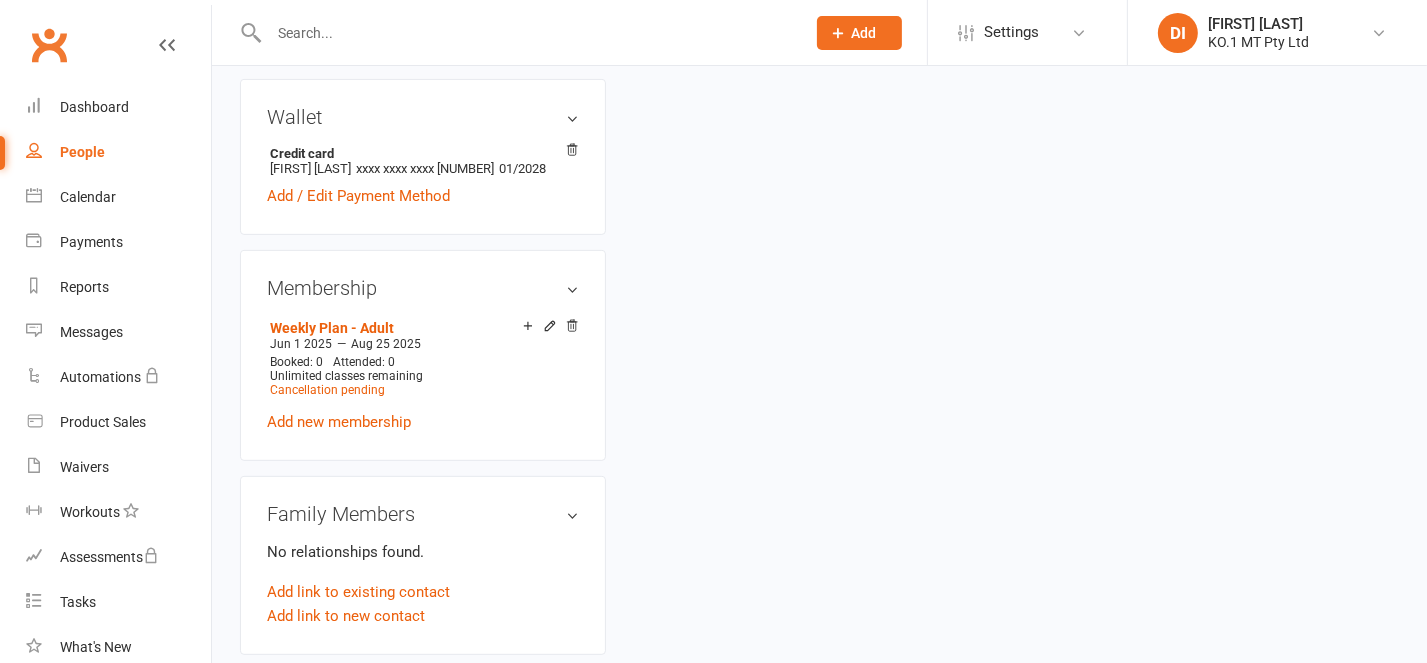 scroll, scrollTop: 0, scrollLeft: 0, axis: both 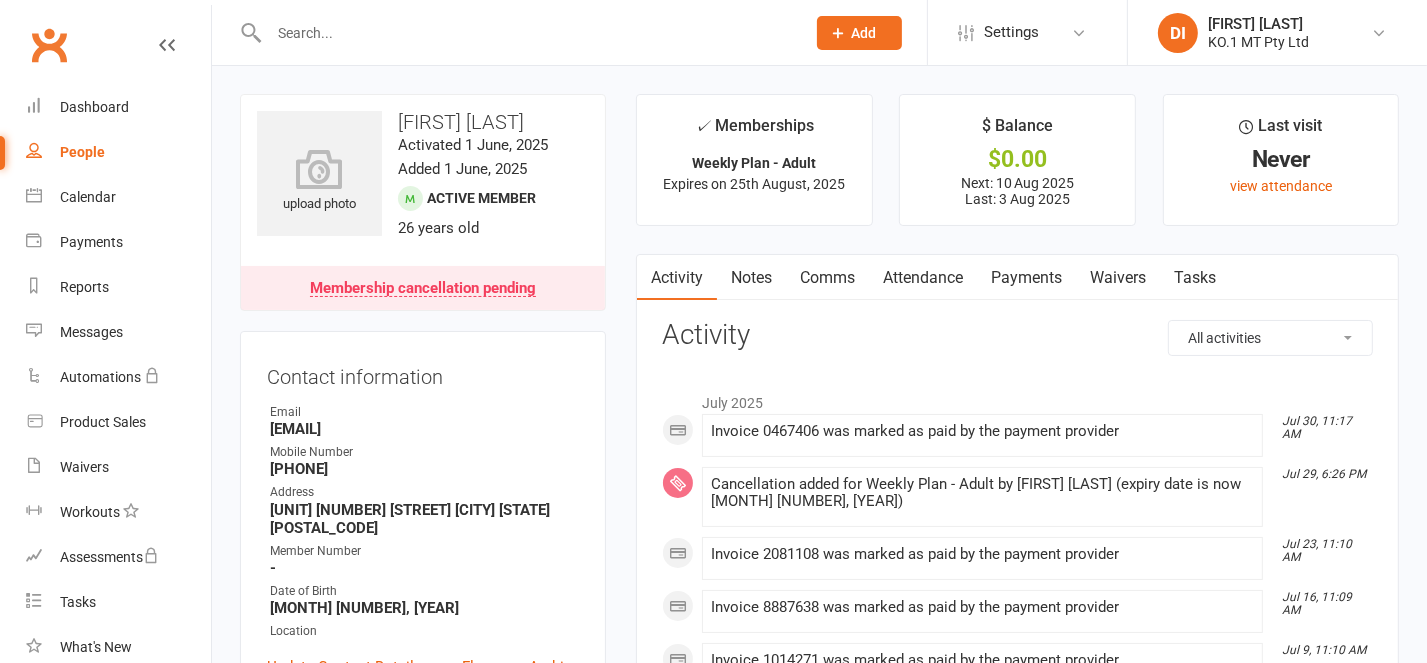 select on "100" 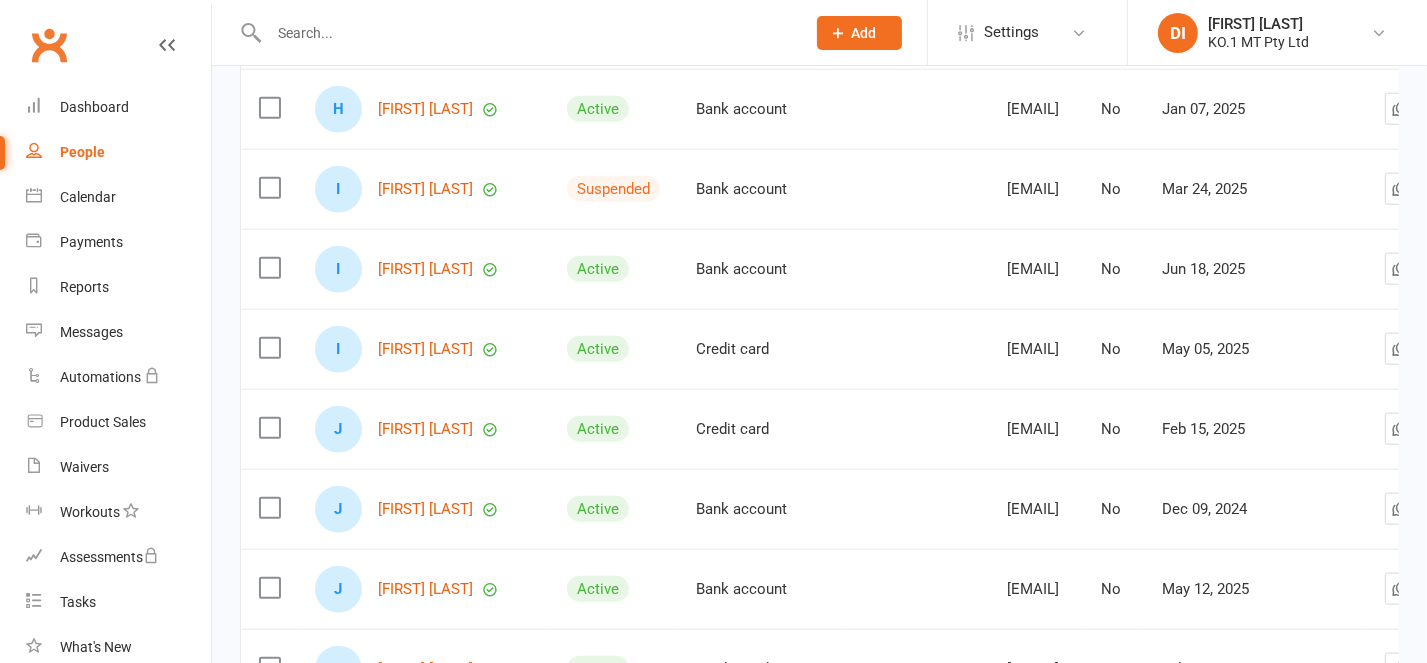 scroll, scrollTop: 1733, scrollLeft: 0, axis: vertical 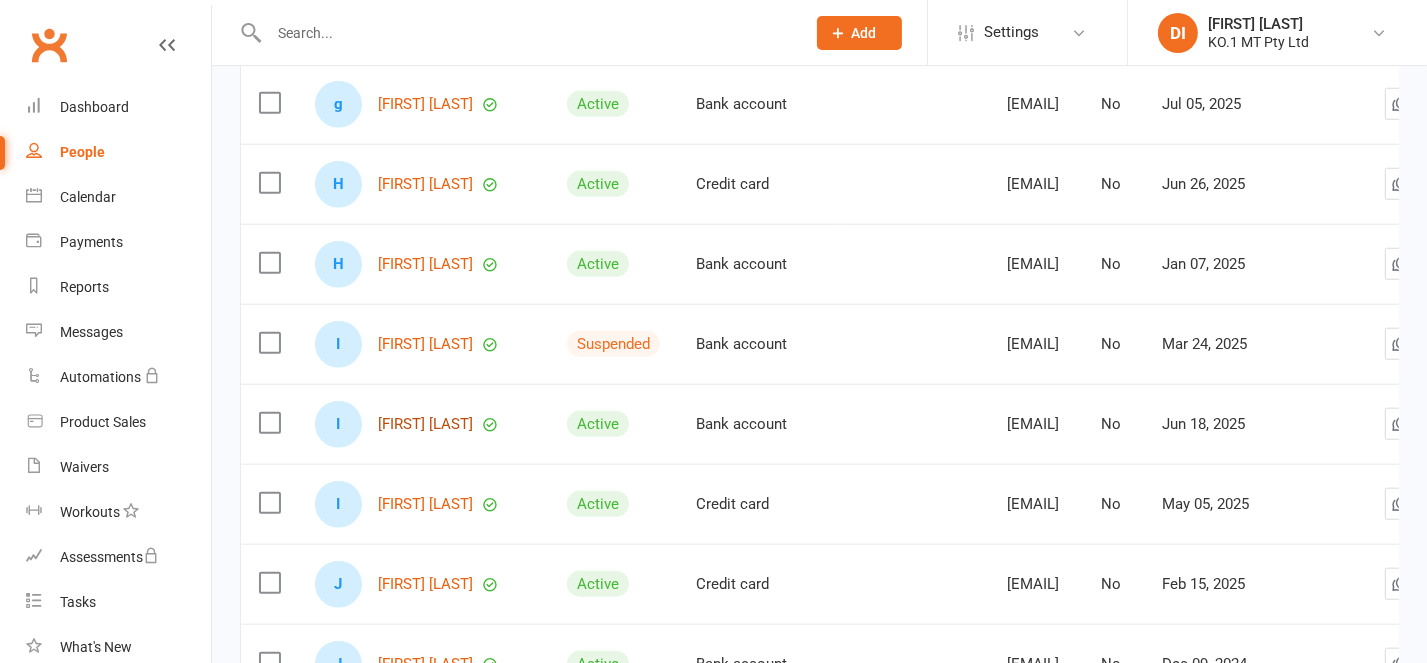 click on "[FIRST] [LAST]" at bounding box center (425, 424) 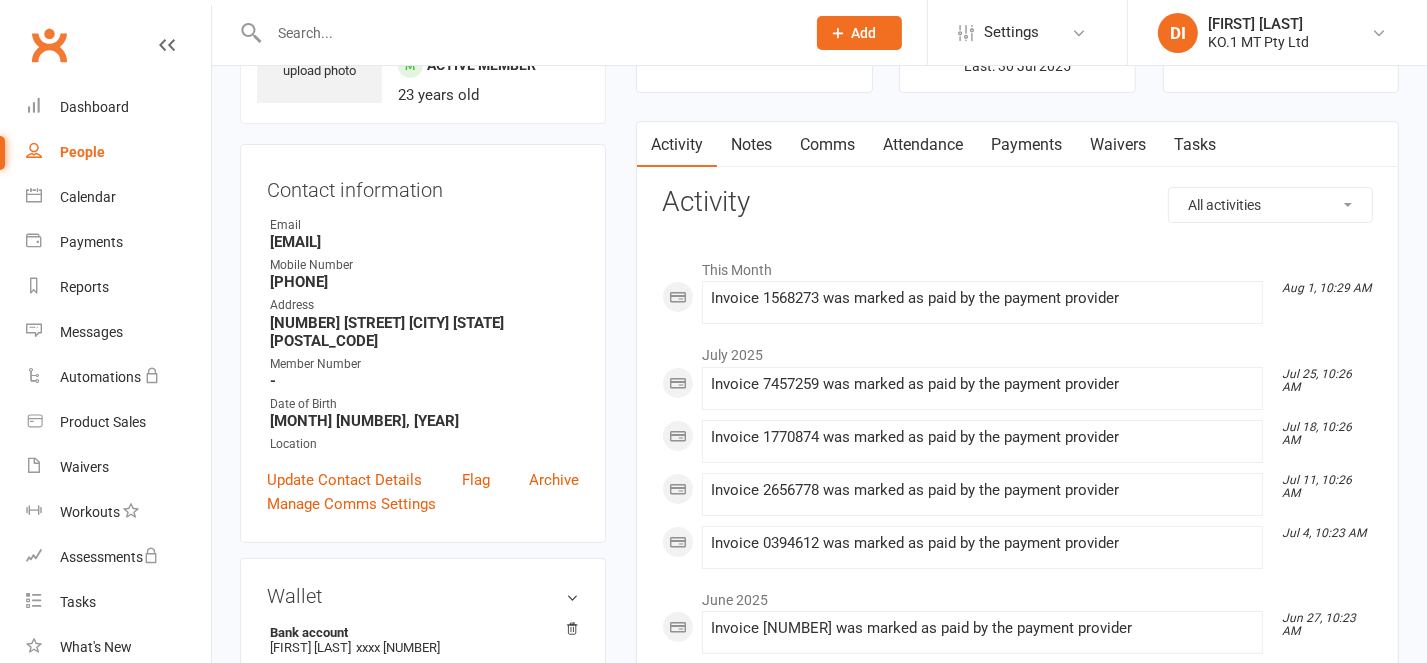 scroll, scrollTop: 0, scrollLeft: 0, axis: both 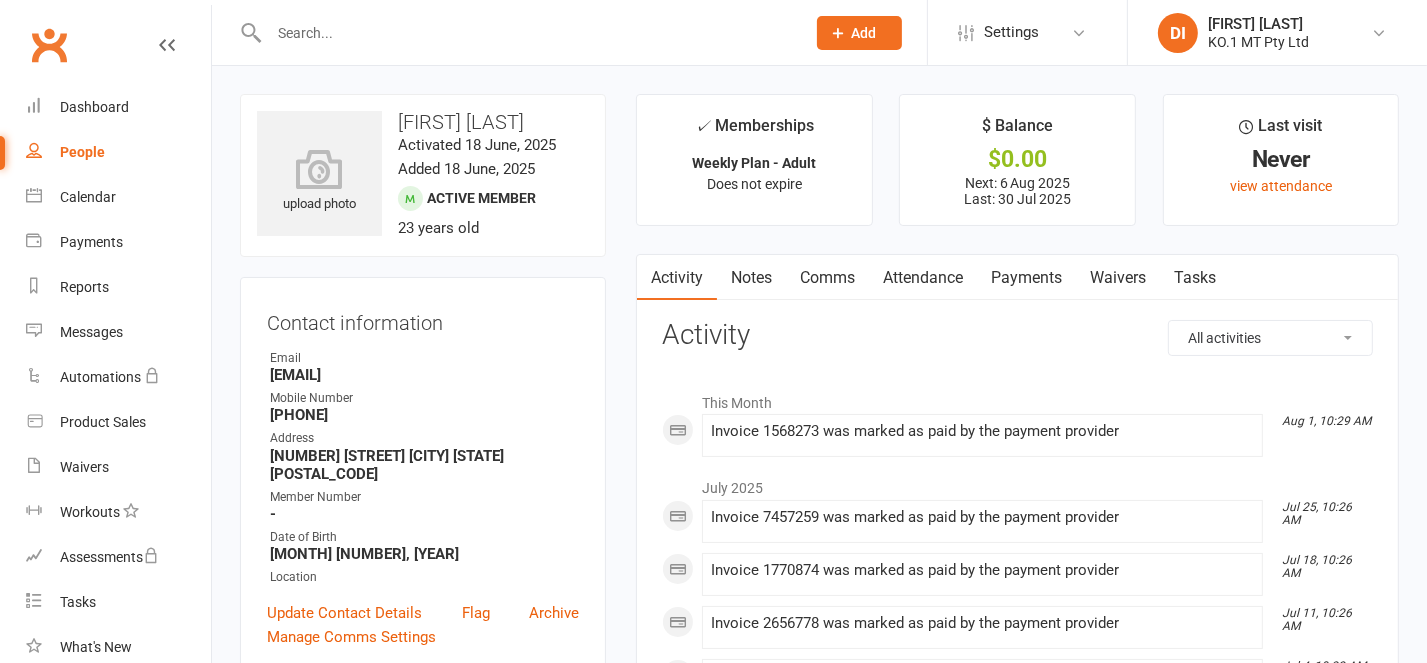click on "Payments" at bounding box center (1026, 278) 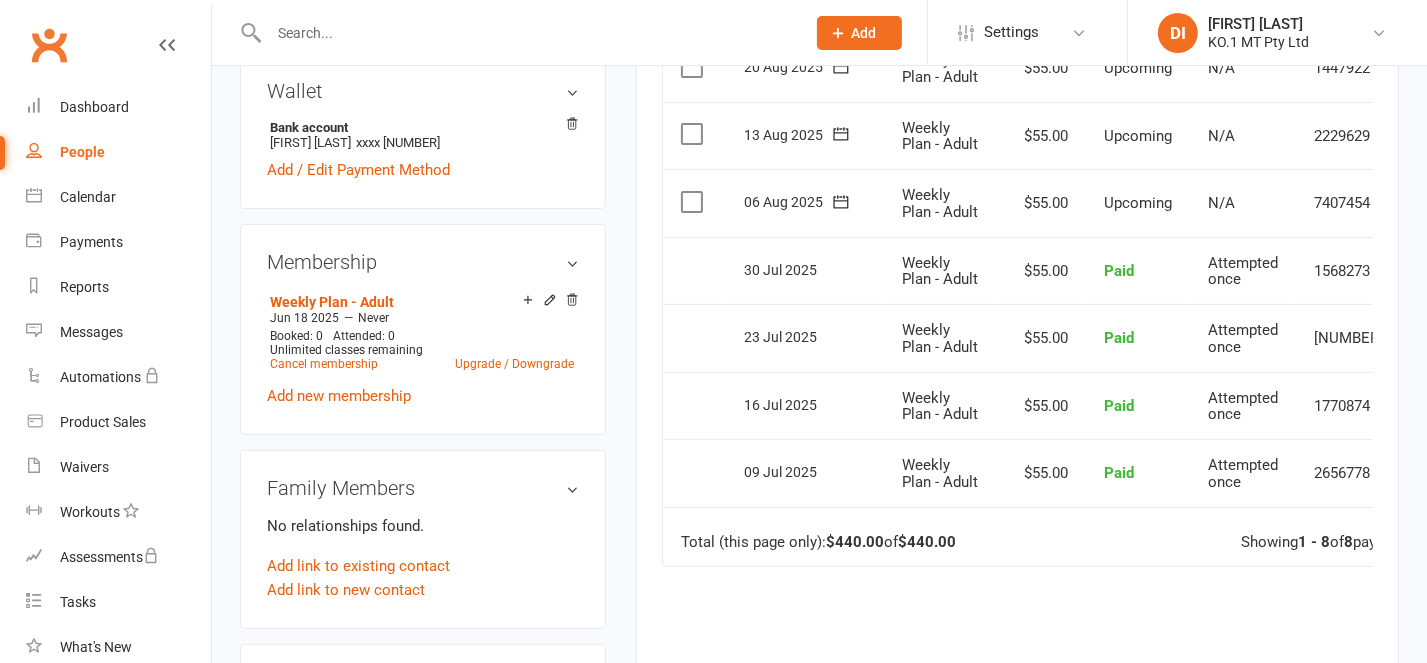 scroll, scrollTop: 666, scrollLeft: 0, axis: vertical 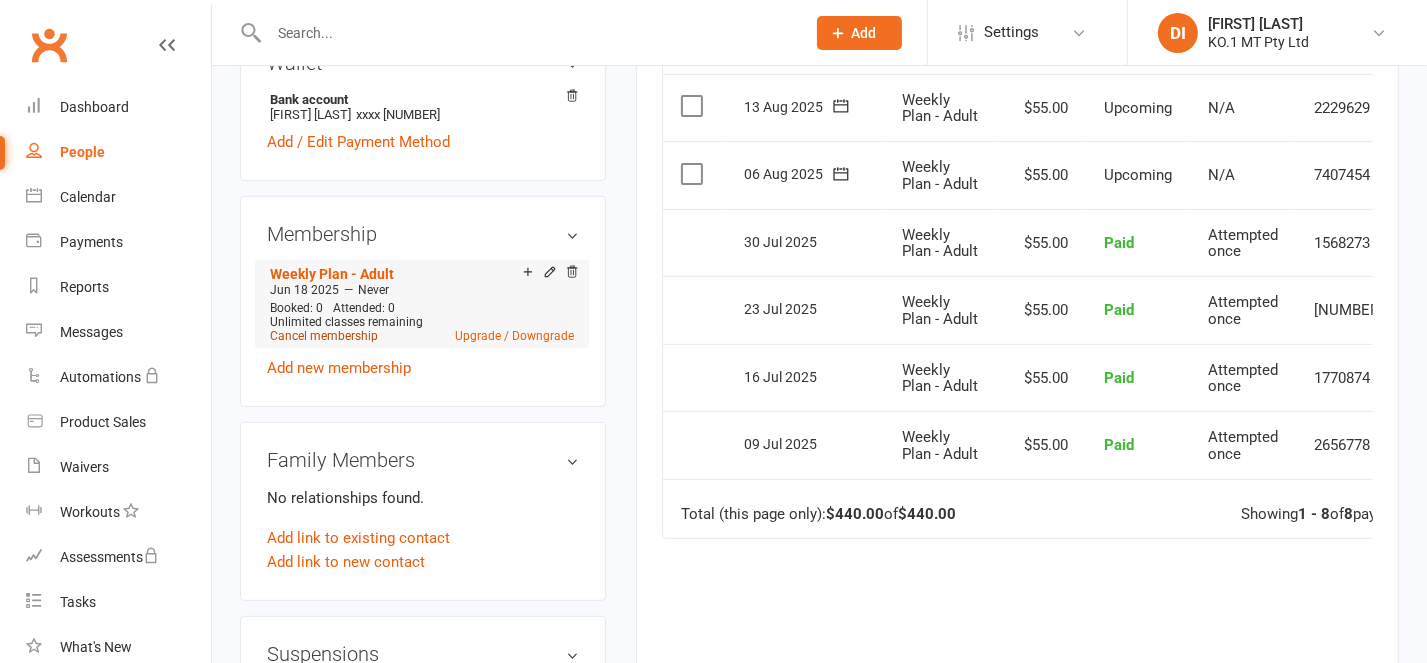 click on "Cancel membership" at bounding box center (324, 336) 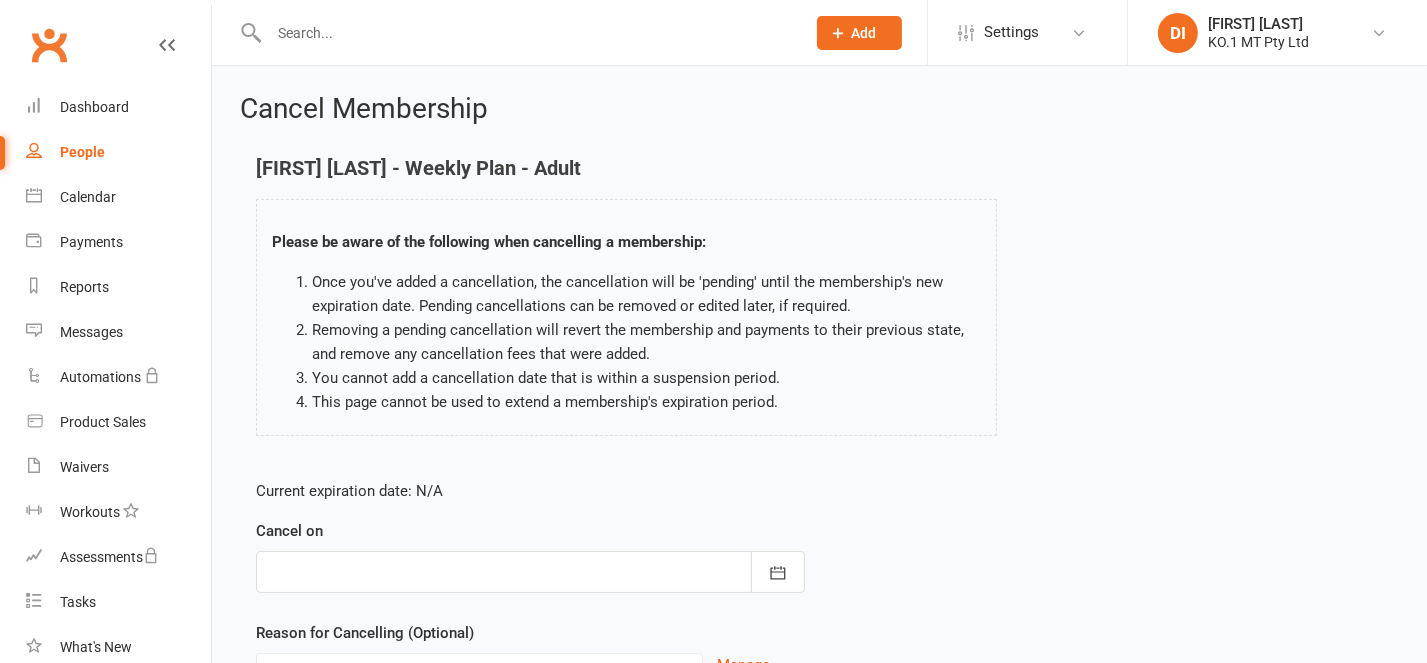 scroll, scrollTop: 133, scrollLeft: 0, axis: vertical 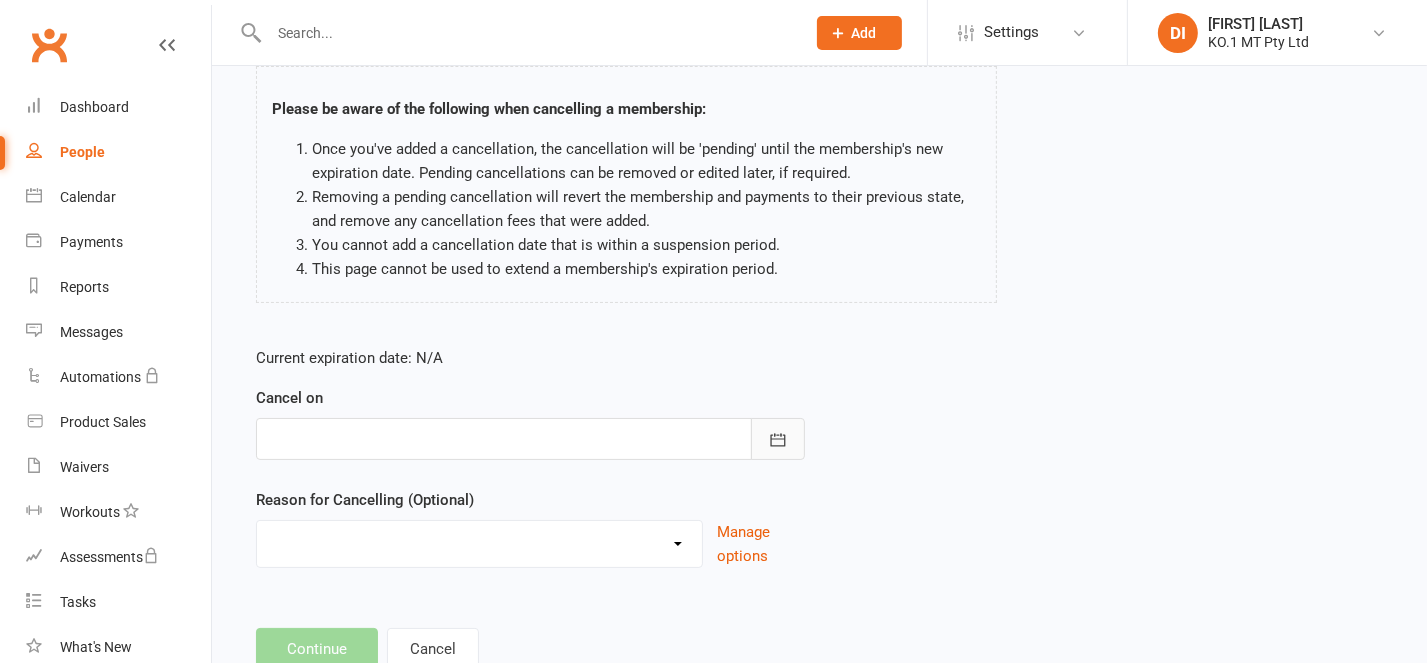 click 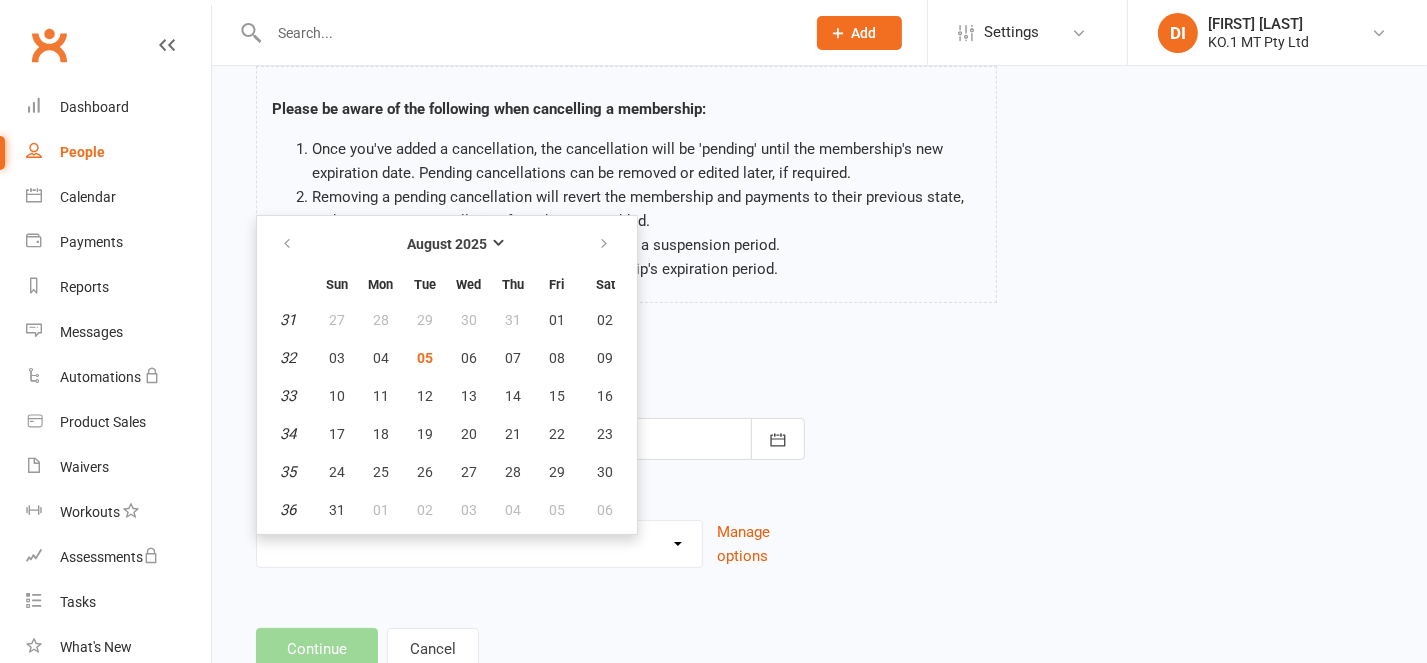 click on "Current expiration date: N/A Cancel on
August 2025
Sun Mon Tue Wed Thu Fri Sat
31
27
28
29
30
31
01
02
32
03
04
05
06
07
08
09
33
10
11
12
13
14
15
16
34
17
18
19
20
21
22
23
35
24
25
26
27
28
29
30
36" at bounding box center [819, 463] 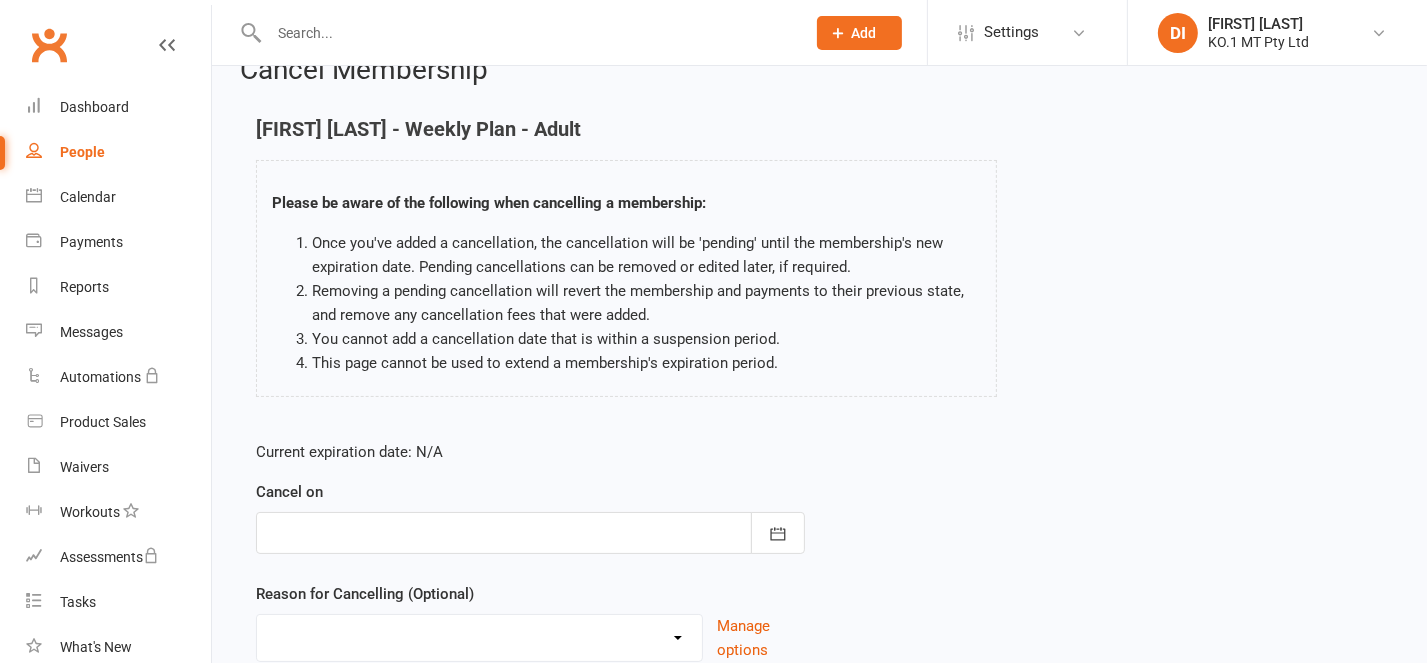 scroll, scrollTop: 0, scrollLeft: 0, axis: both 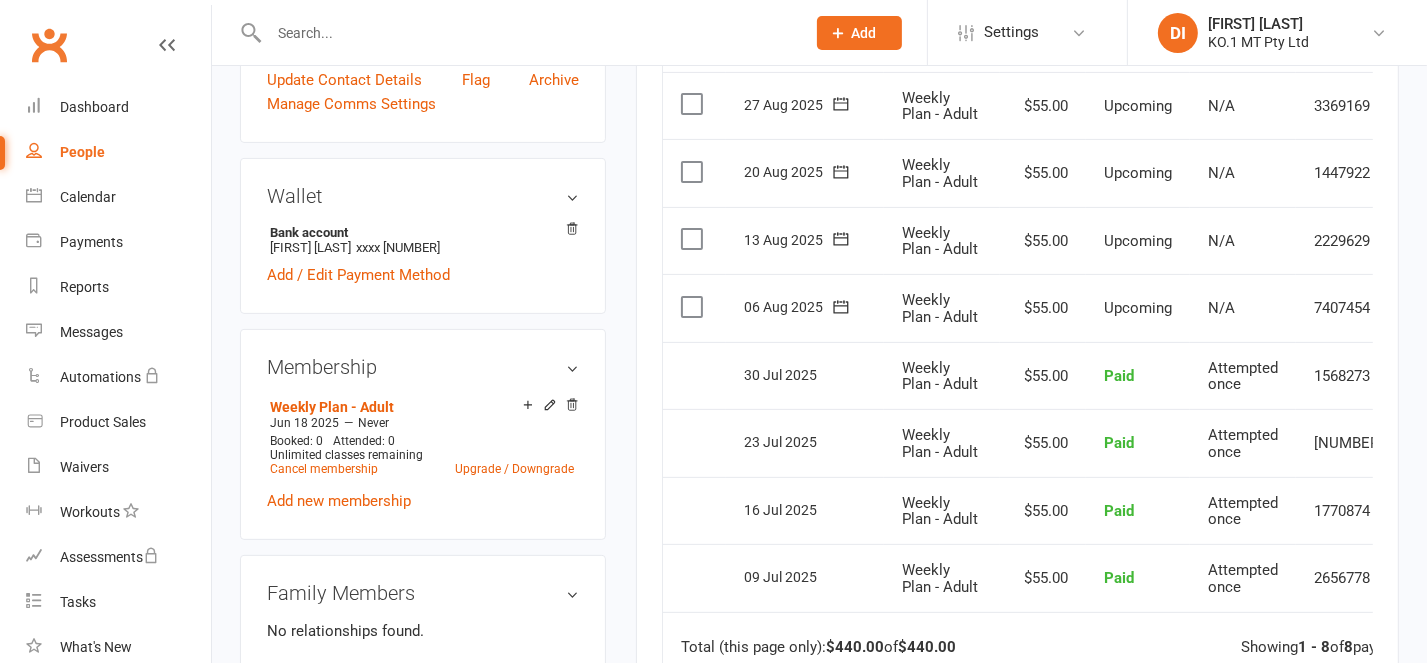click on "30 Jul 2025" at bounding box center (805, 376) 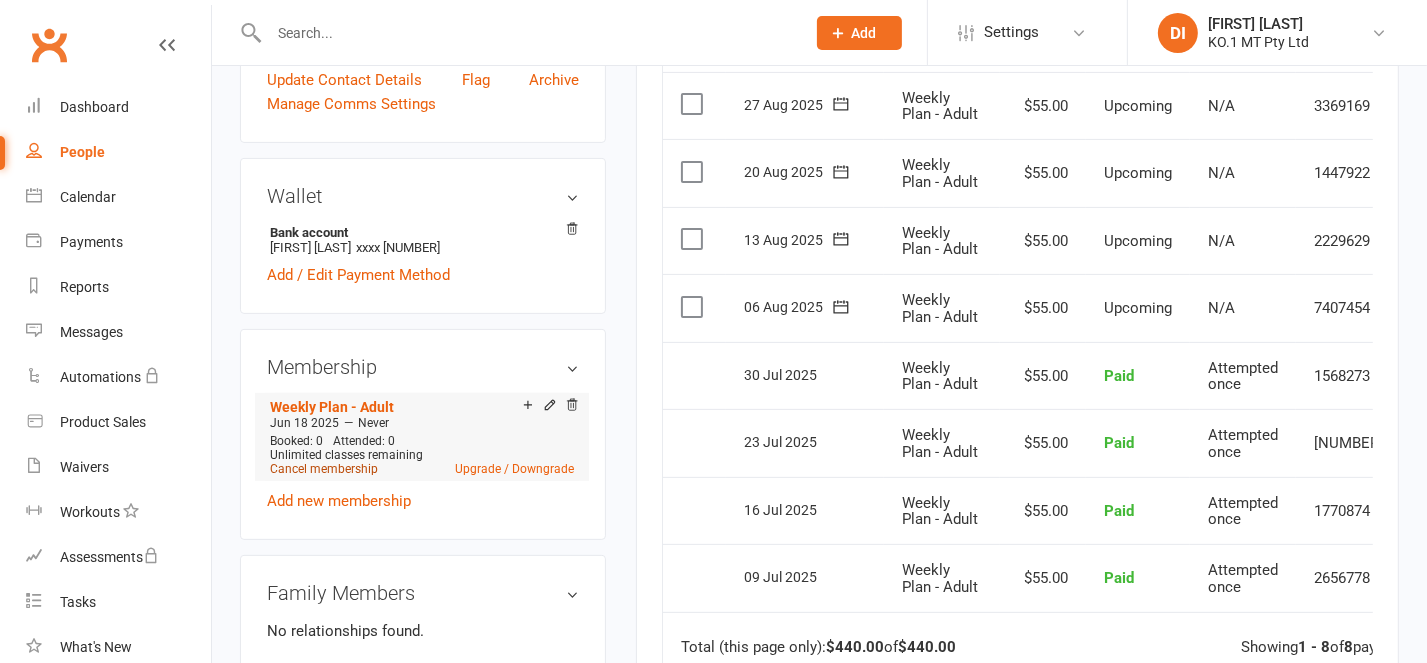 click on "Cancel membership" at bounding box center [324, 469] 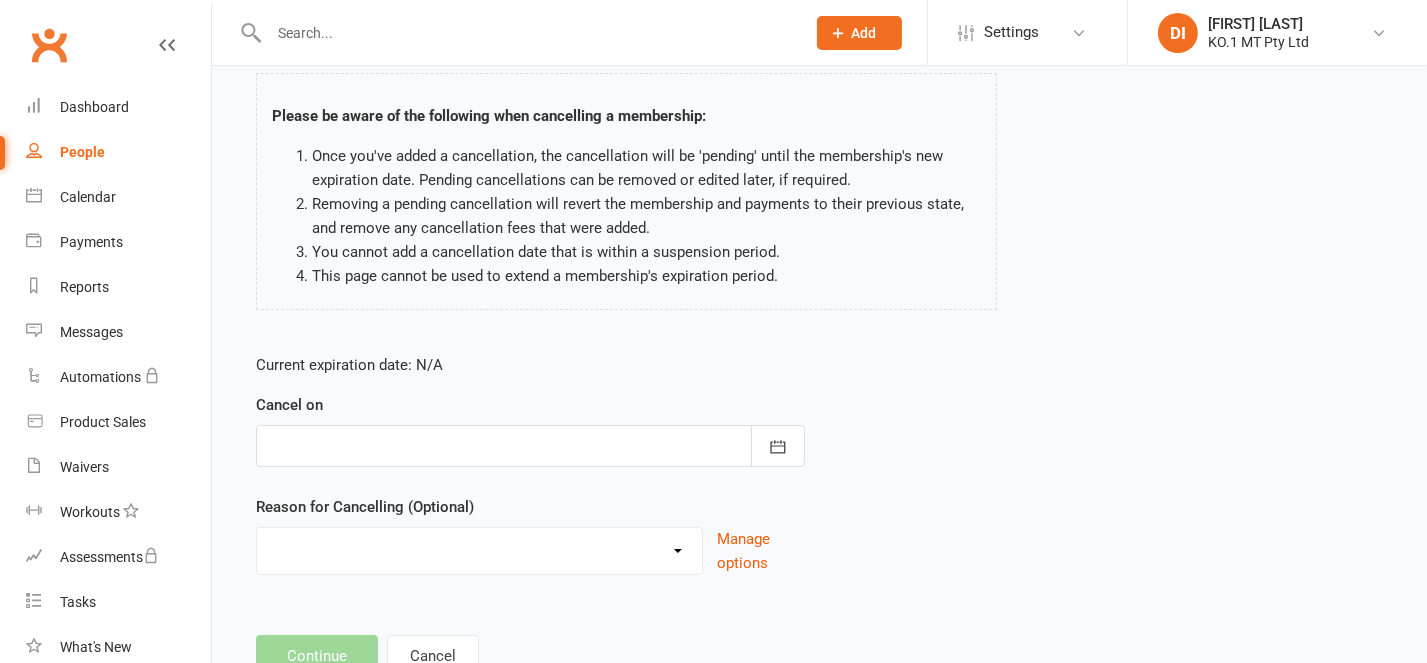 scroll, scrollTop: 200, scrollLeft: 0, axis: vertical 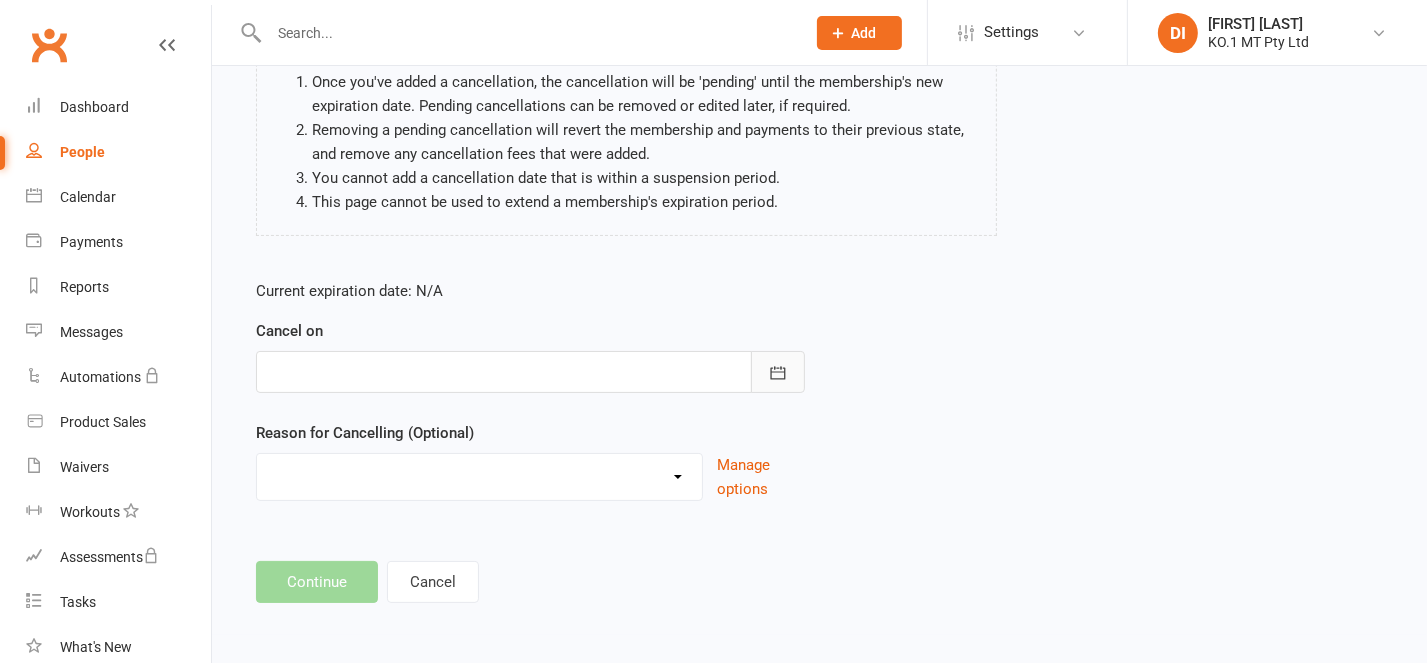 click 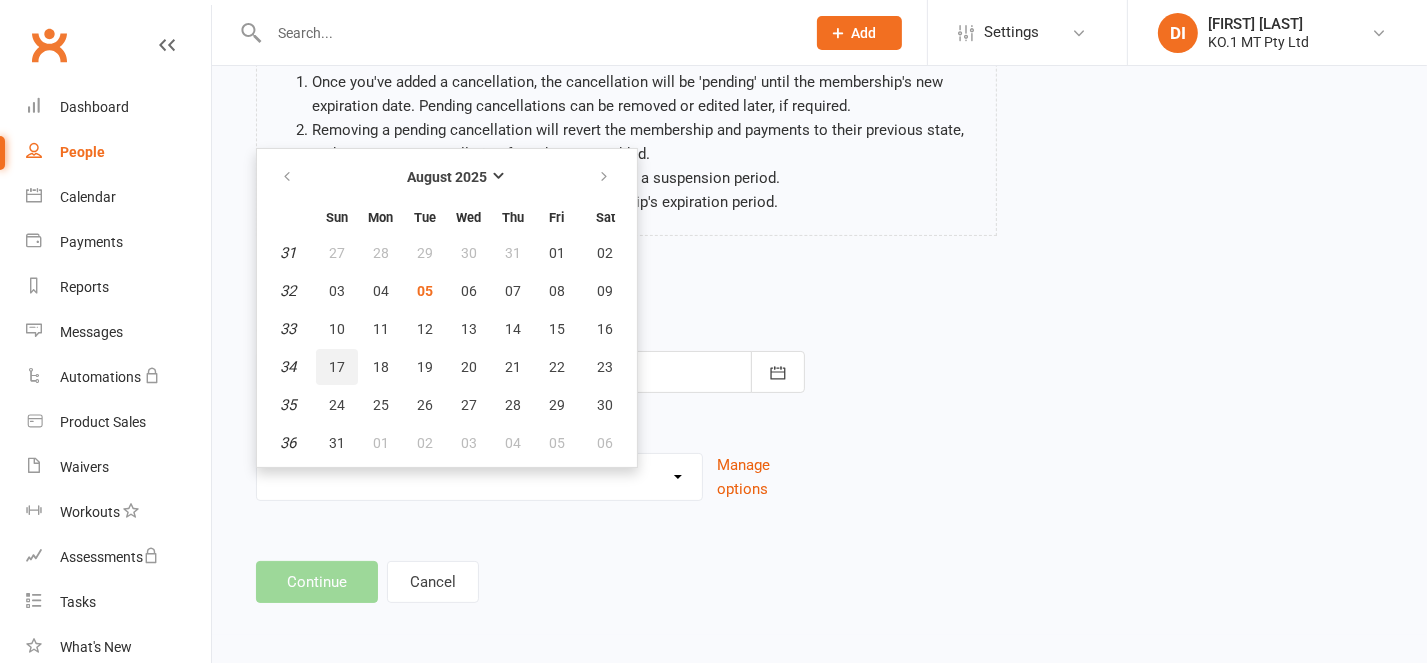 click on "17" at bounding box center [337, 367] 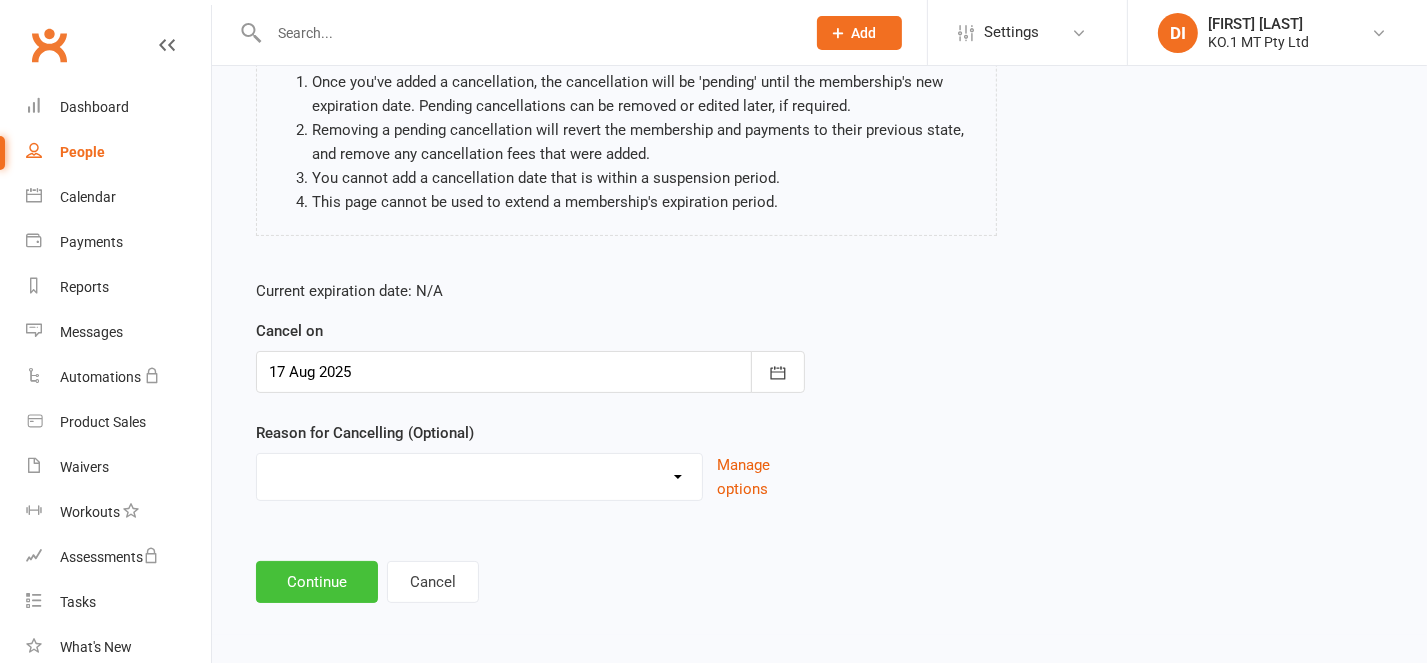 click on "Continue" at bounding box center (317, 582) 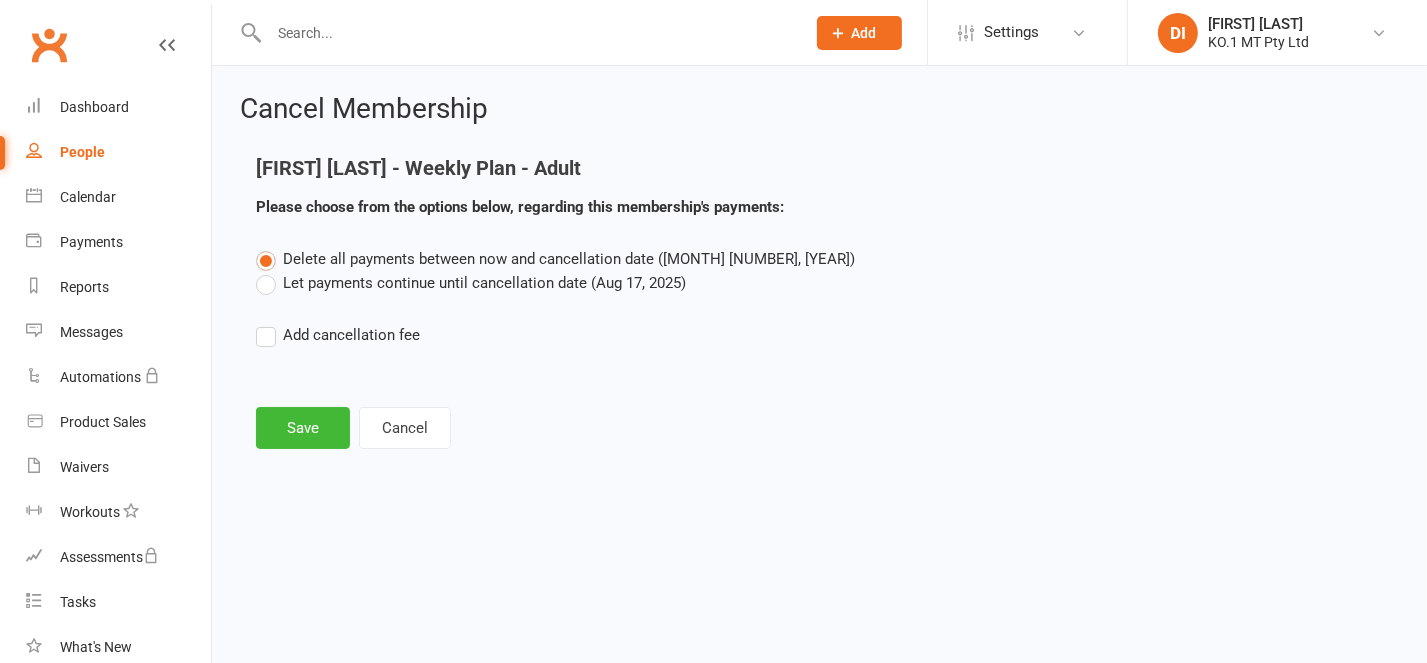 scroll, scrollTop: 0, scrollLeft: 0, axis: both 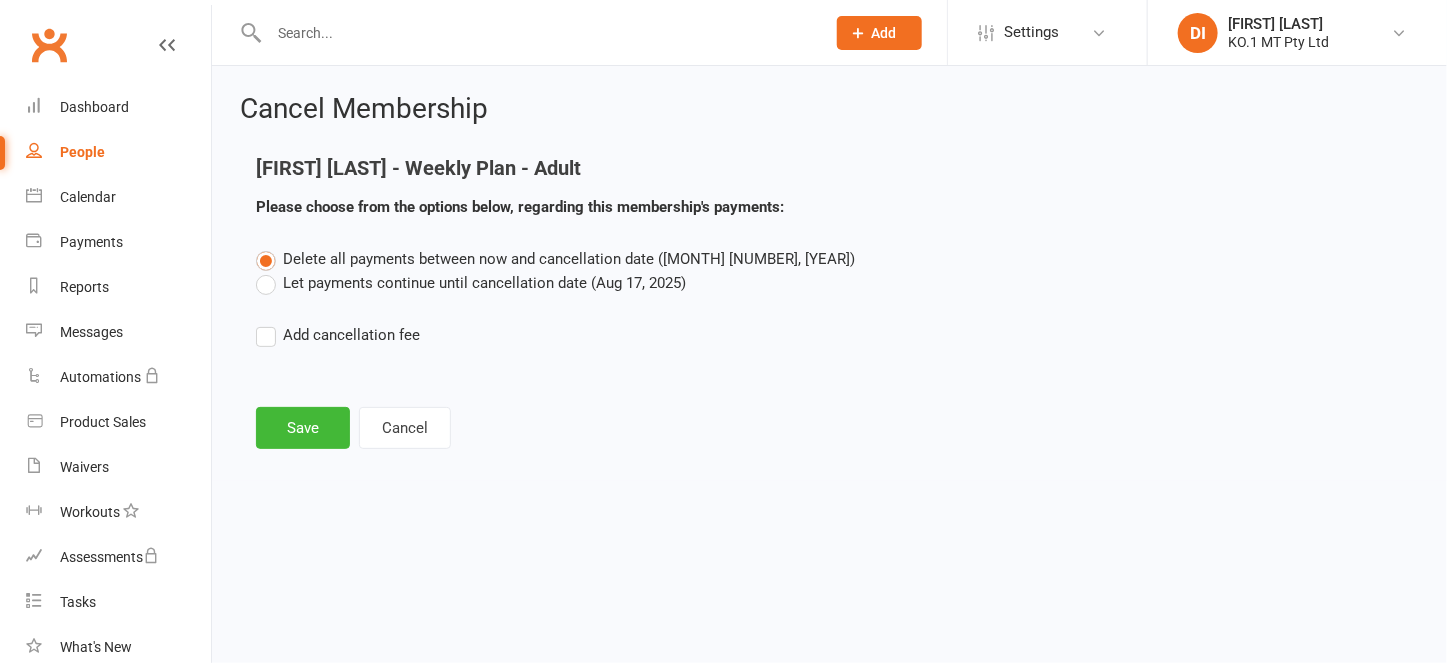 click on "Let payments continue until cancellation date (Aug 17, 2025)" at bounding box center [471, 283] 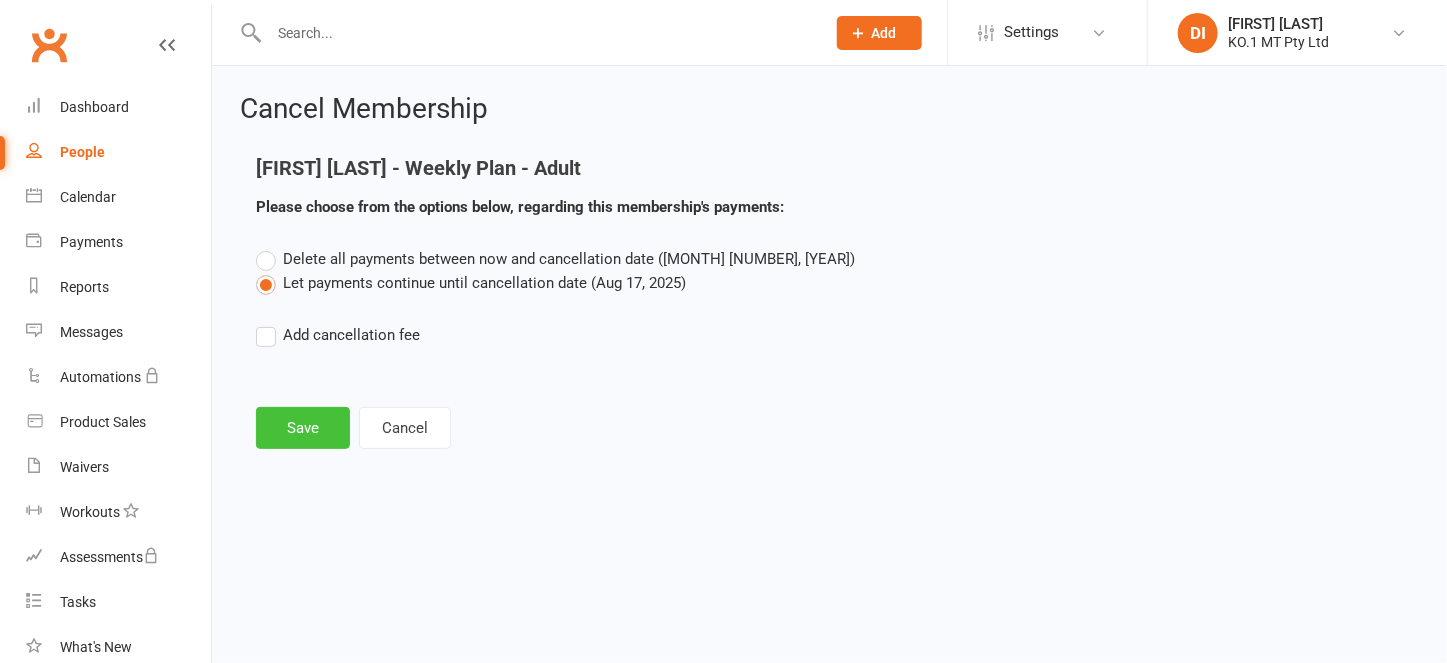 click on "Save" at bounding box center (303, 428) 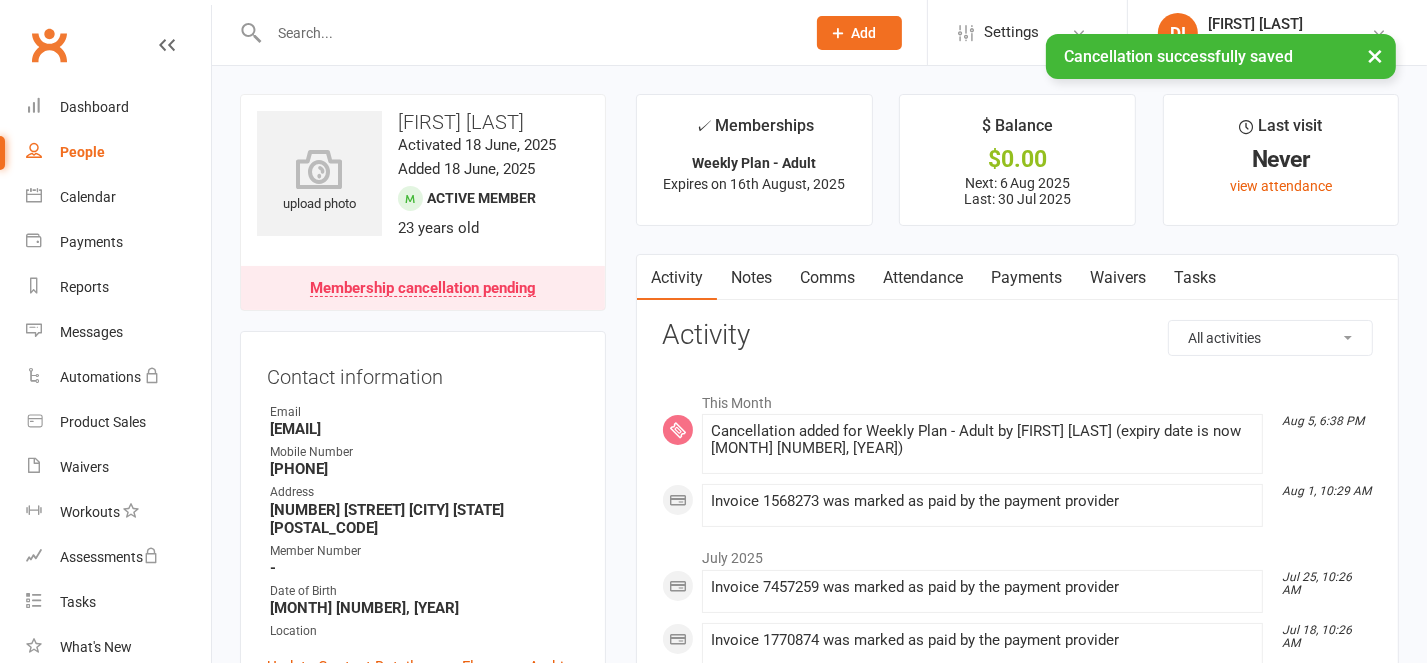 click on "People" at bounding box center [118, 152] 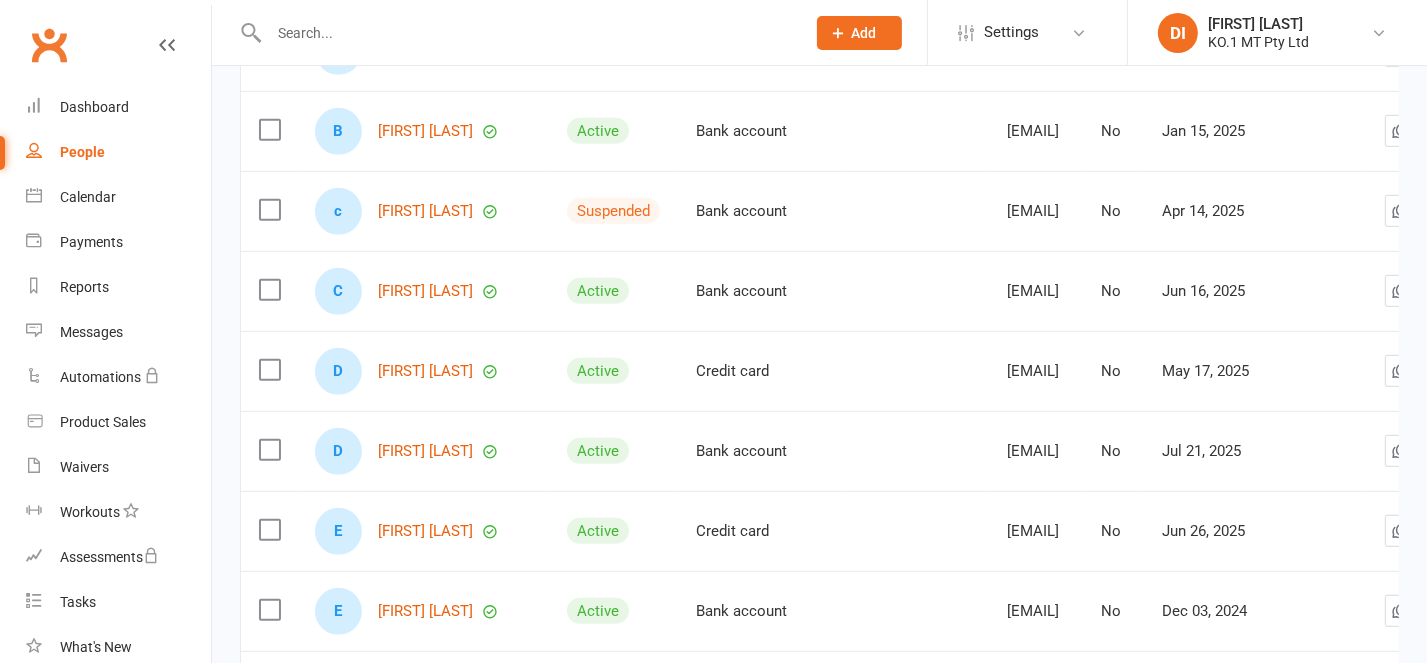 scroll, scrollTop: 1200, scrollLeft: 0, axis: vertical 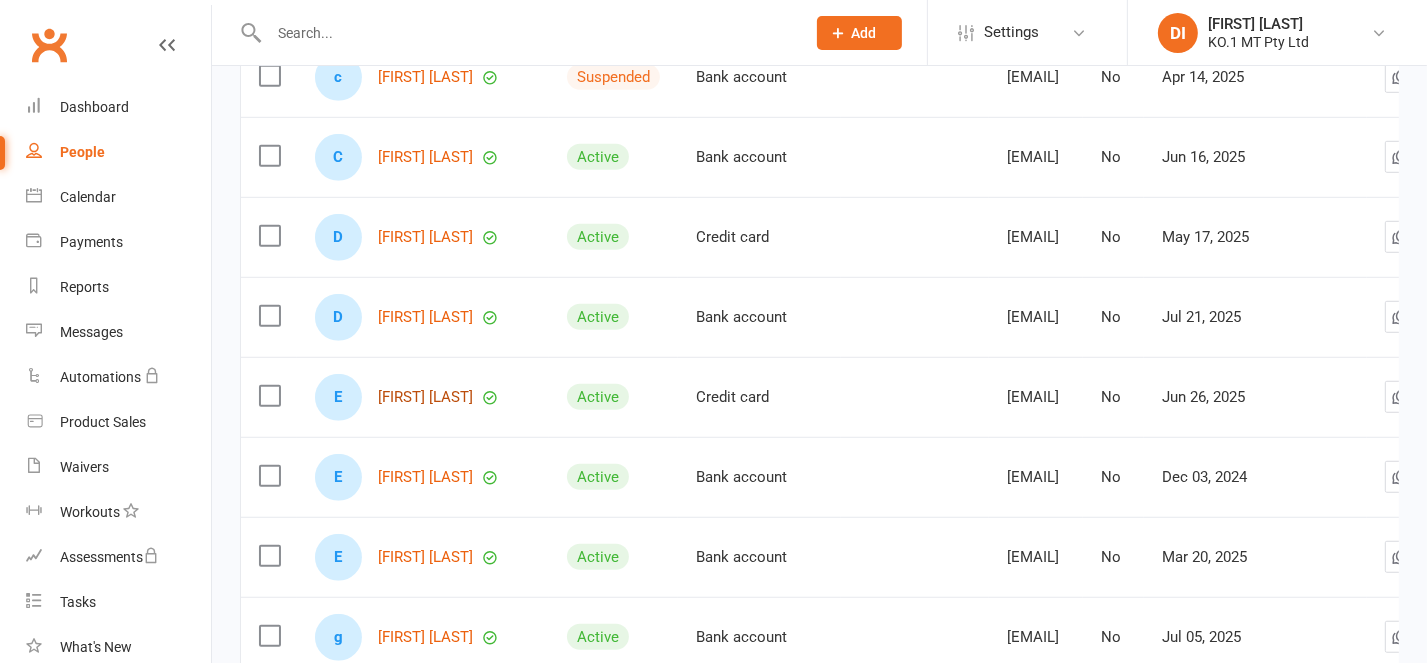 click on "[FIRST] [LAST]" at bounding box center [425, 397] 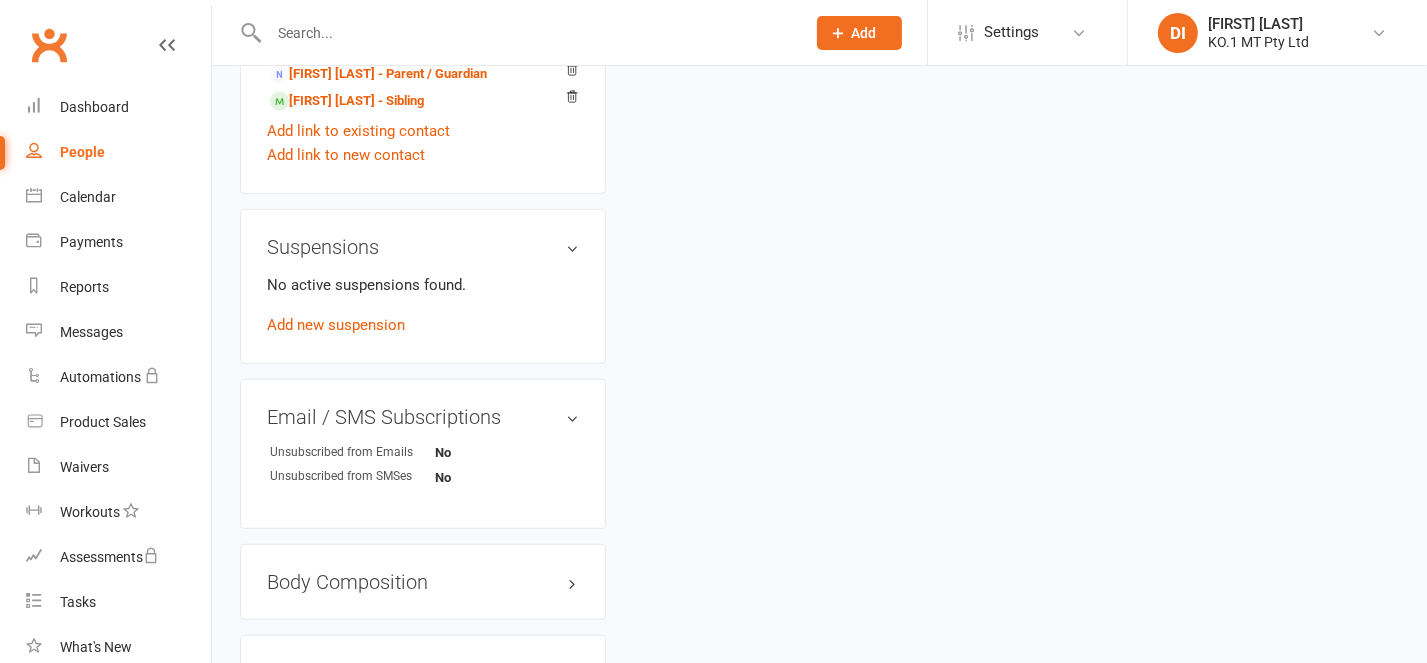 scroll, scrollTop: 0, scrollLeft: 0, axis: both 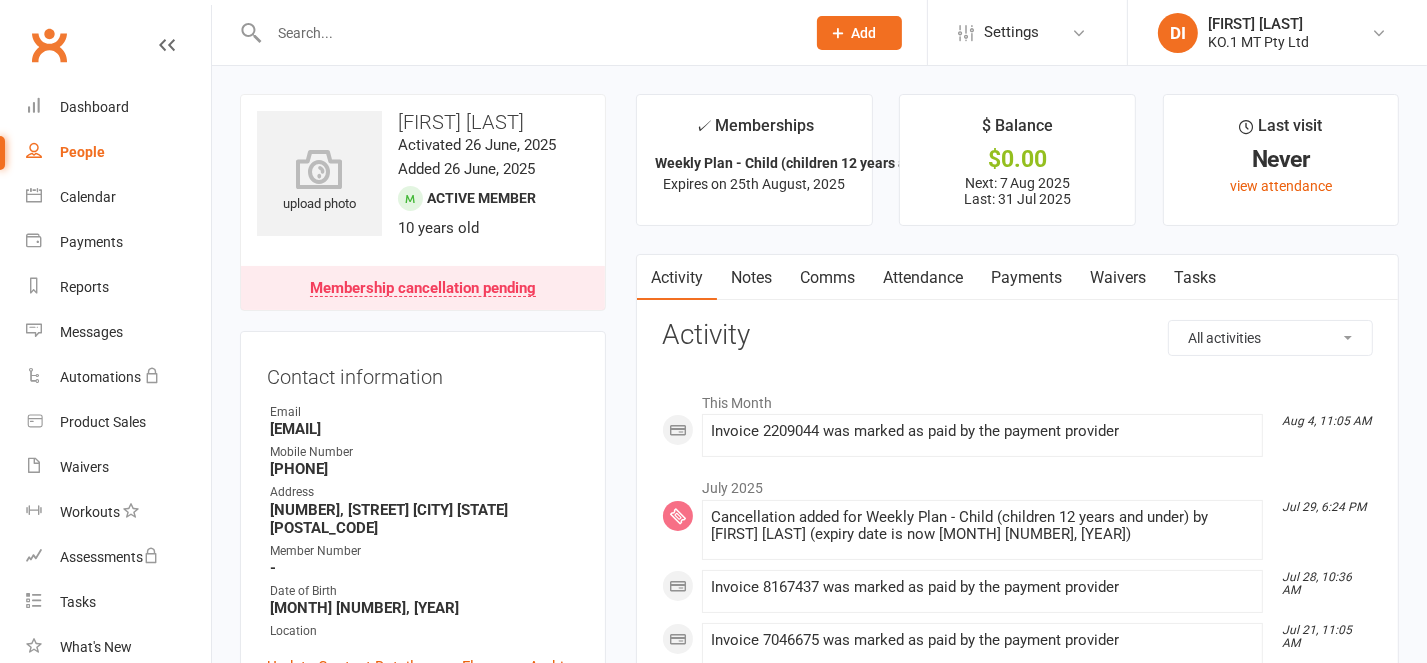 select on "100" 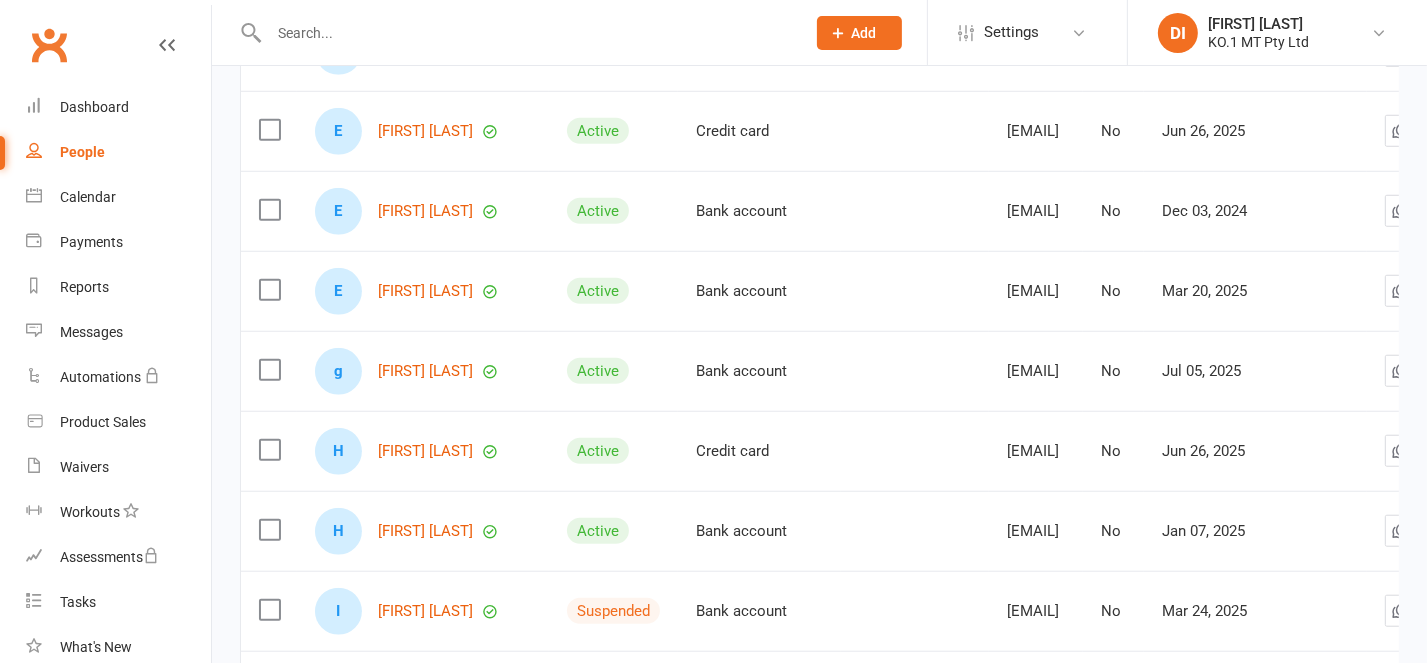 scroll, scrollTop: 1600, scrollLeft: 0, axis: vertical 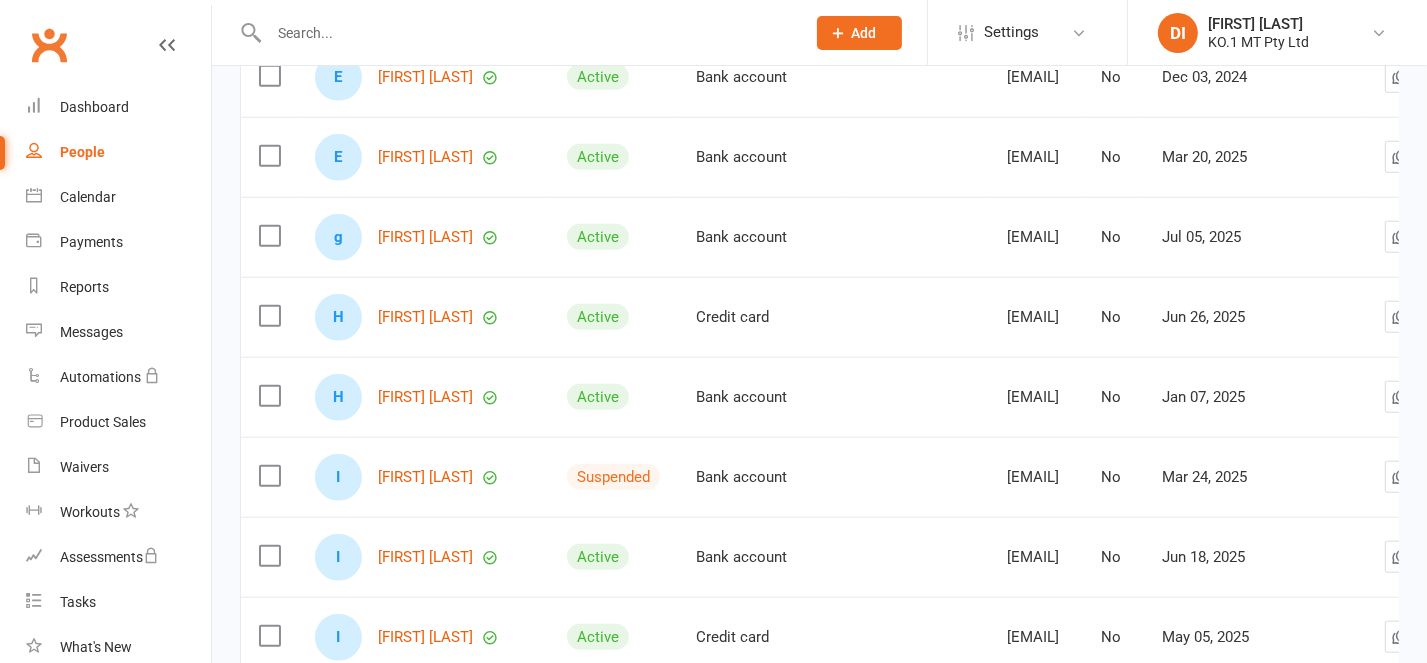 click on "[INITIAL] [FIRST] [LAST]" at bounding box center (423, 317) 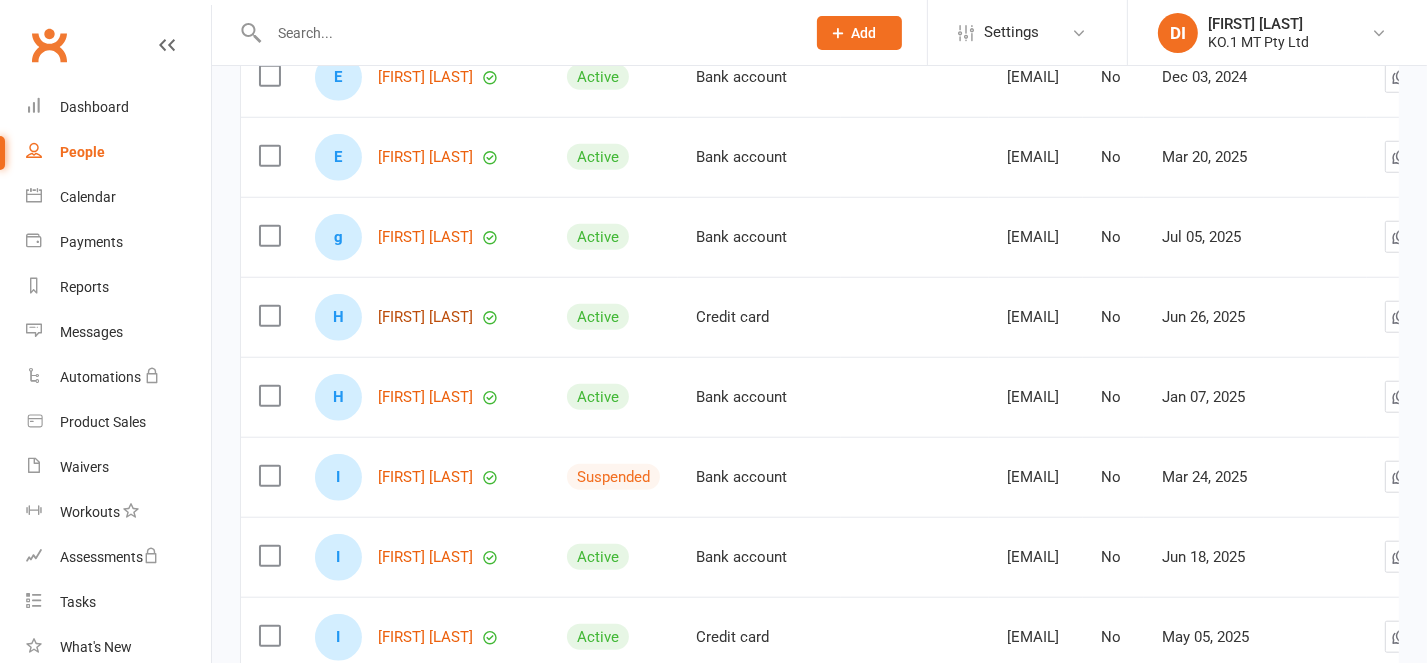 click on "[FIRST] [LAST]" at bounding box center (425, 317) 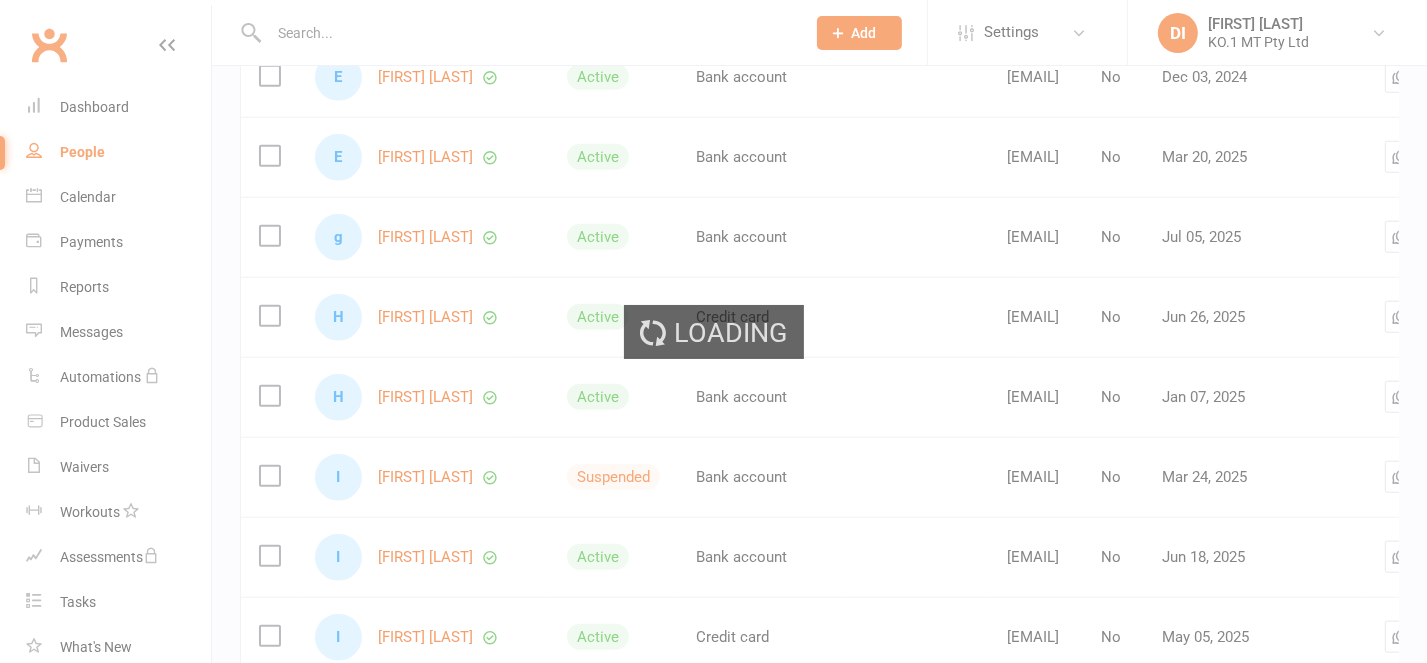 scroll, scrollTop: 0, scrollLeft: 0, axis: both 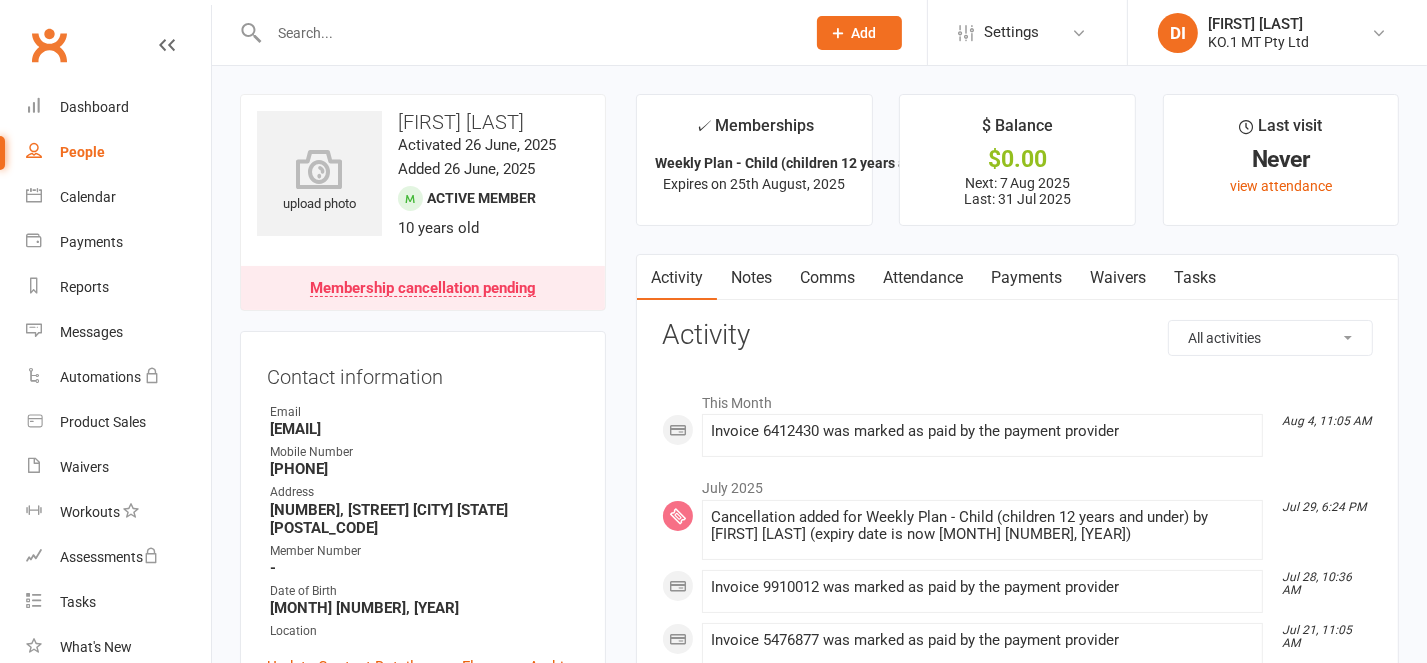 select on "100" 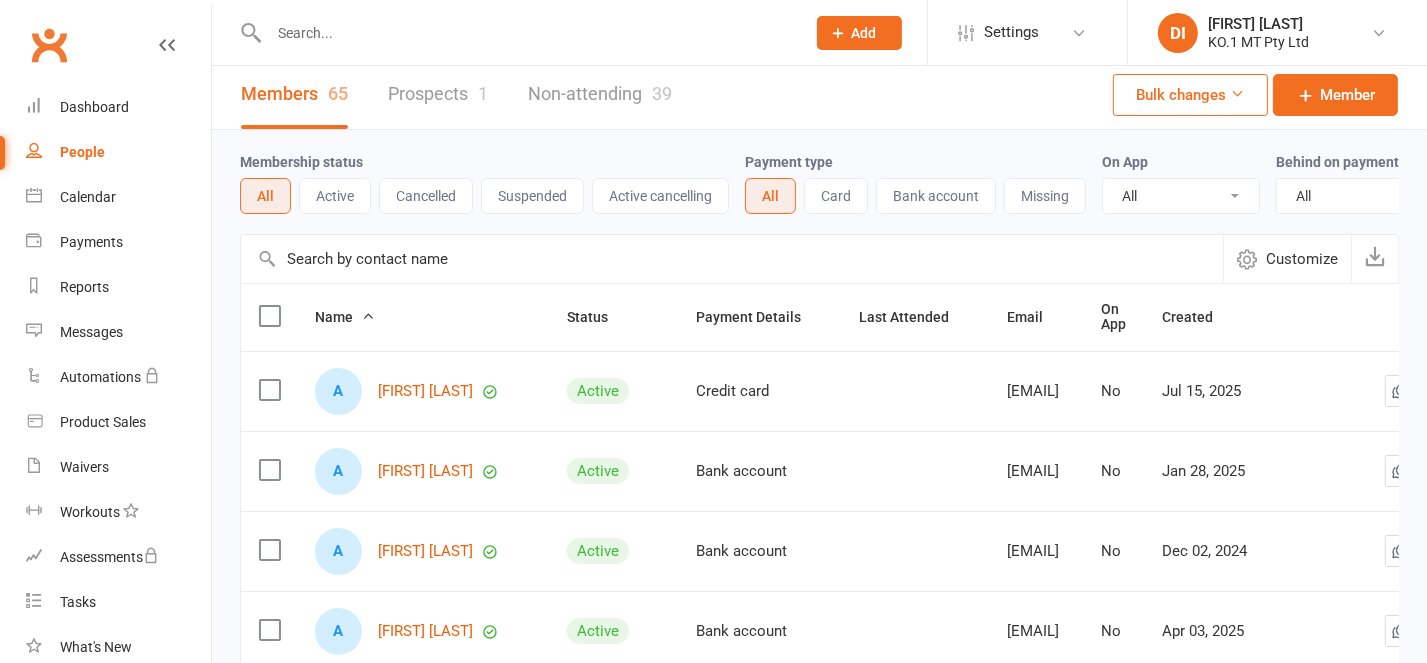 scroll, scrollTop: 0, scrollLeft: 0, axis: both 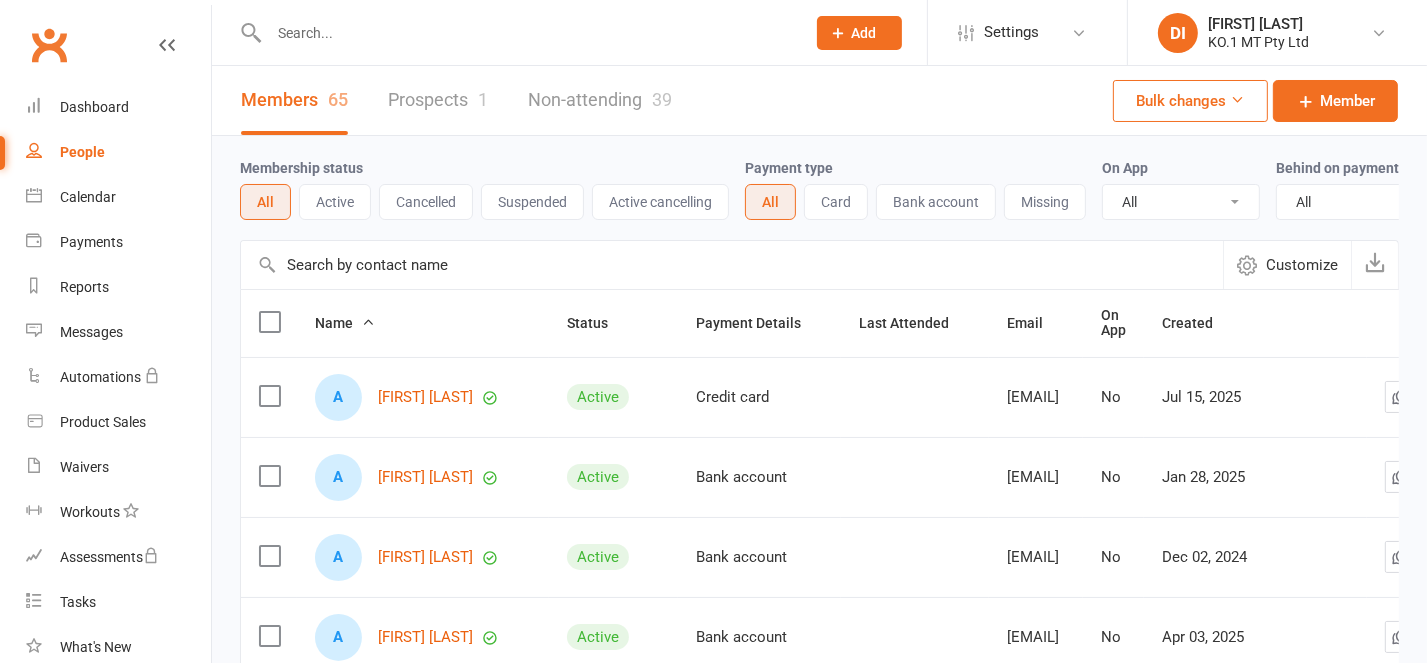 click on "Active cancelling" at bounding box center (660, 202) 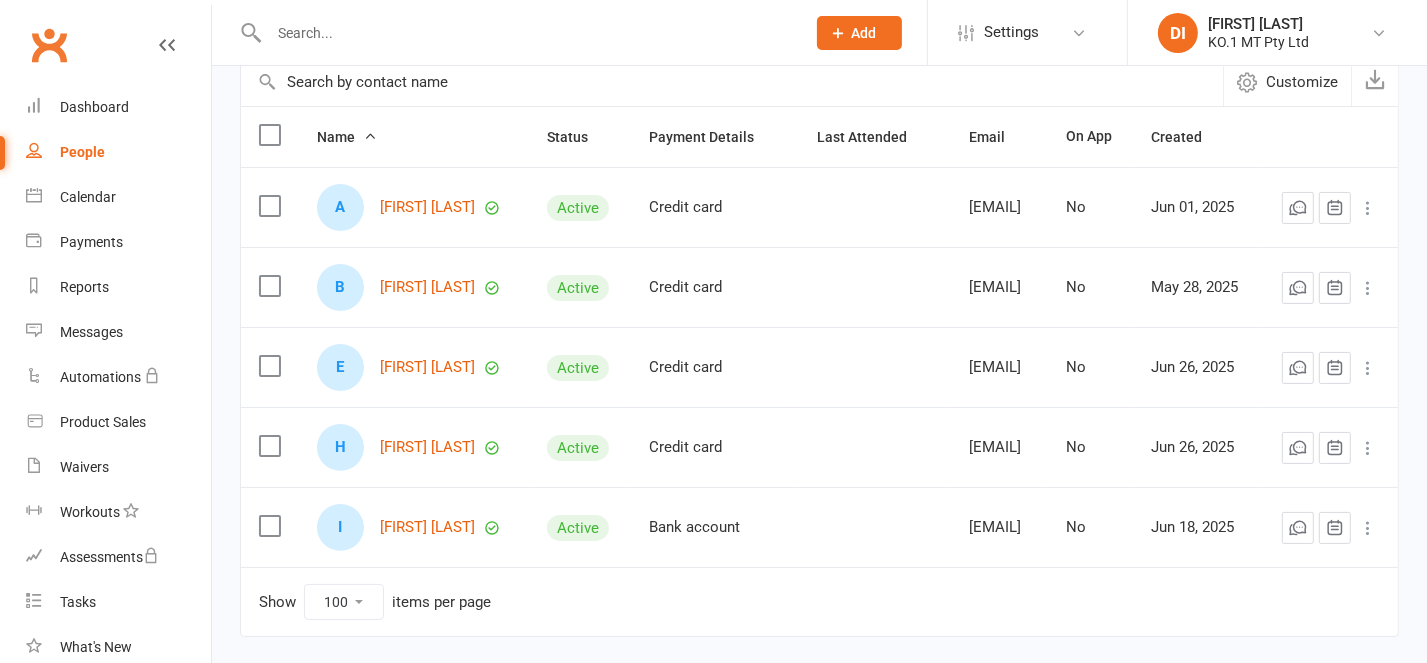 scroll, scrollTop: 0, scrollLeft: 0, axis: both 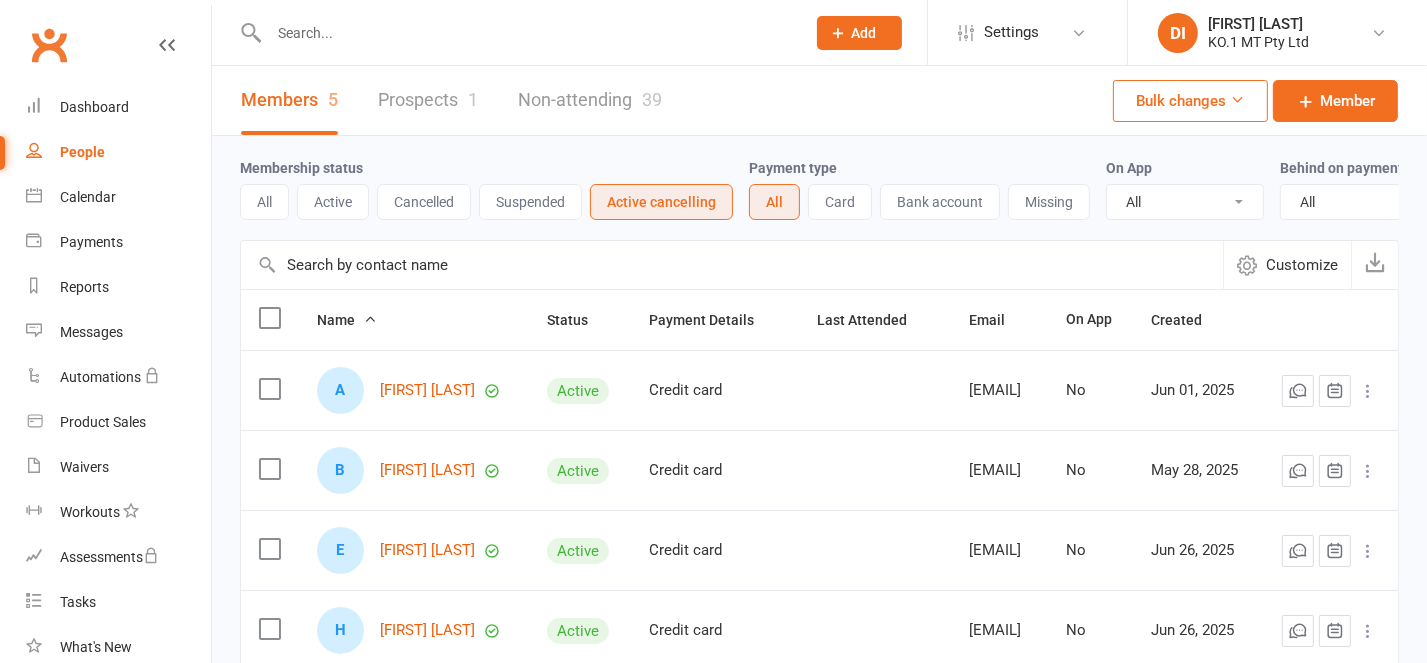 click on "Active" at bounding box center [333, 202] 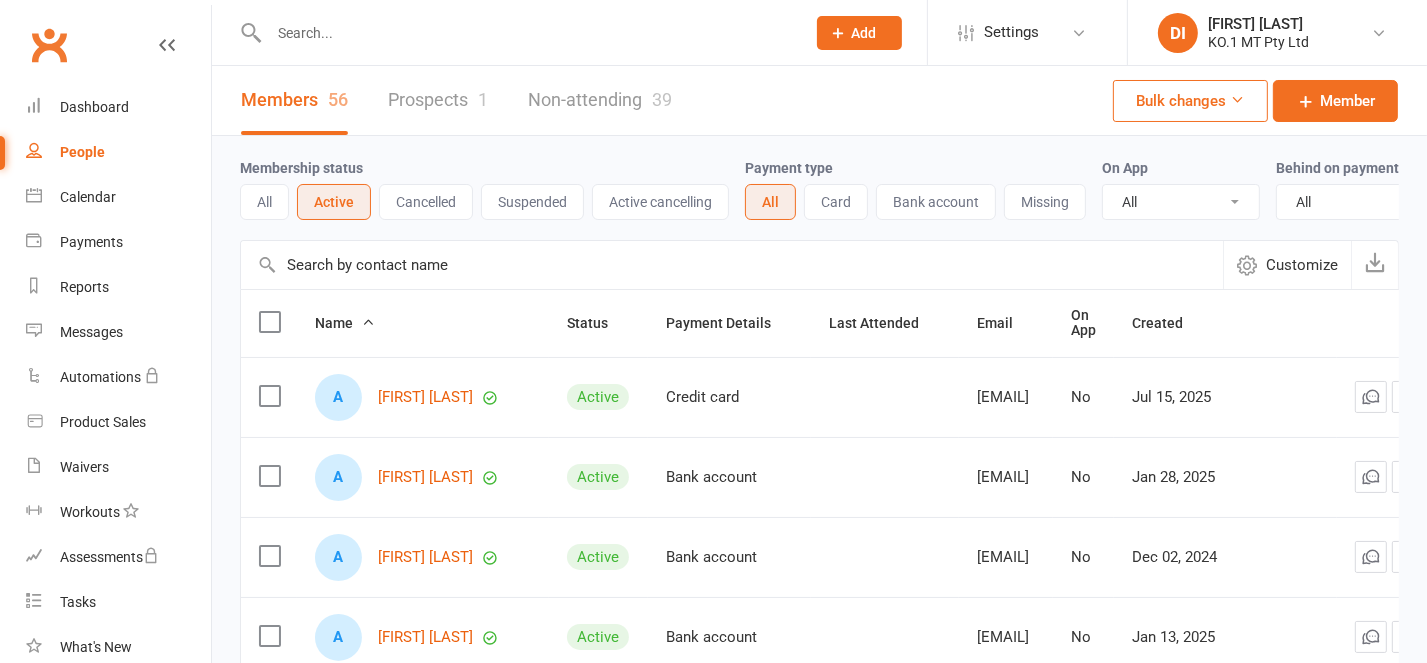 click on "Suspended" at bounding box center [532, 202] 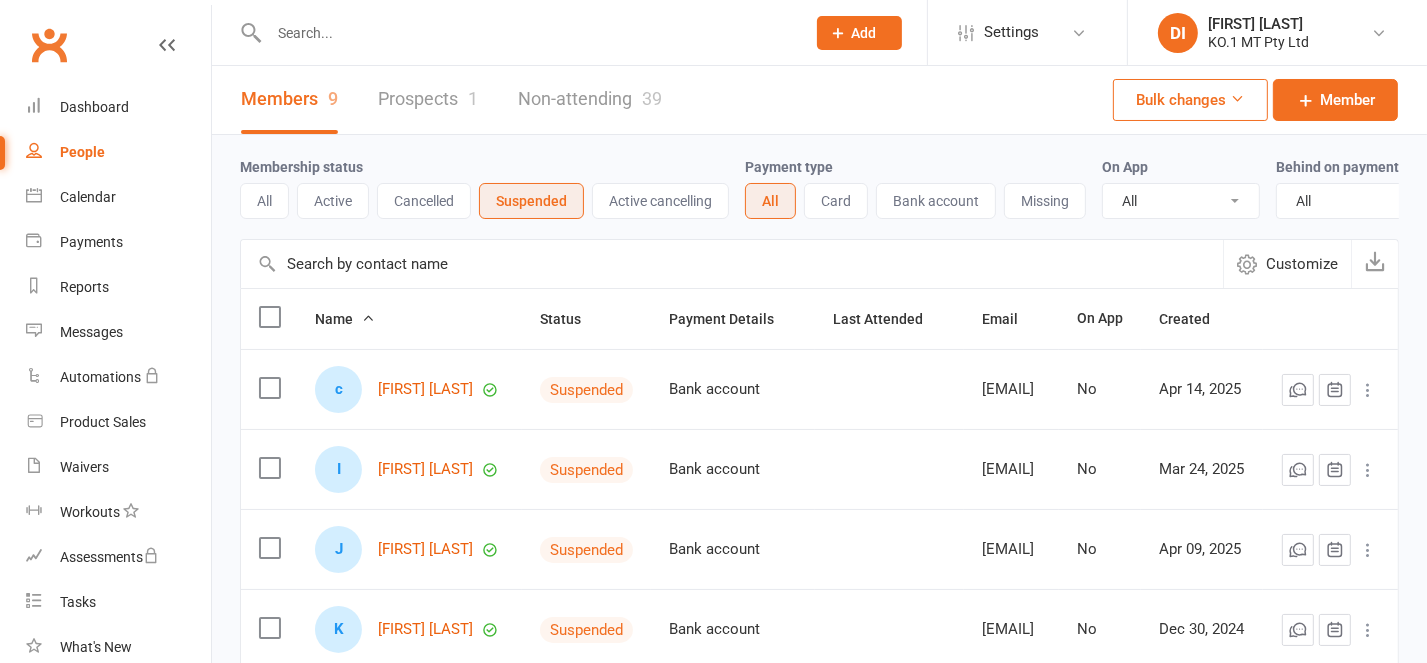 scroll, scrollTop: 0, scrollLeft: 0, axis: both 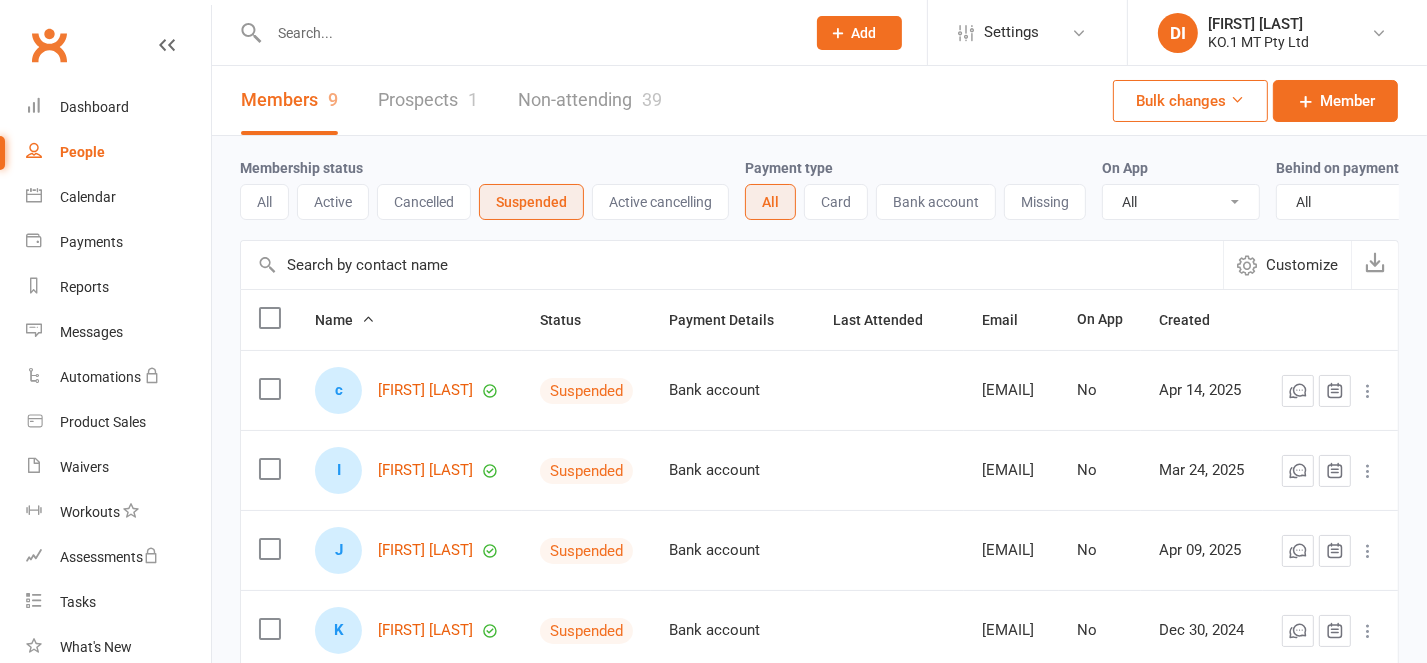 click on "Active" at bounding box center (333, 202) 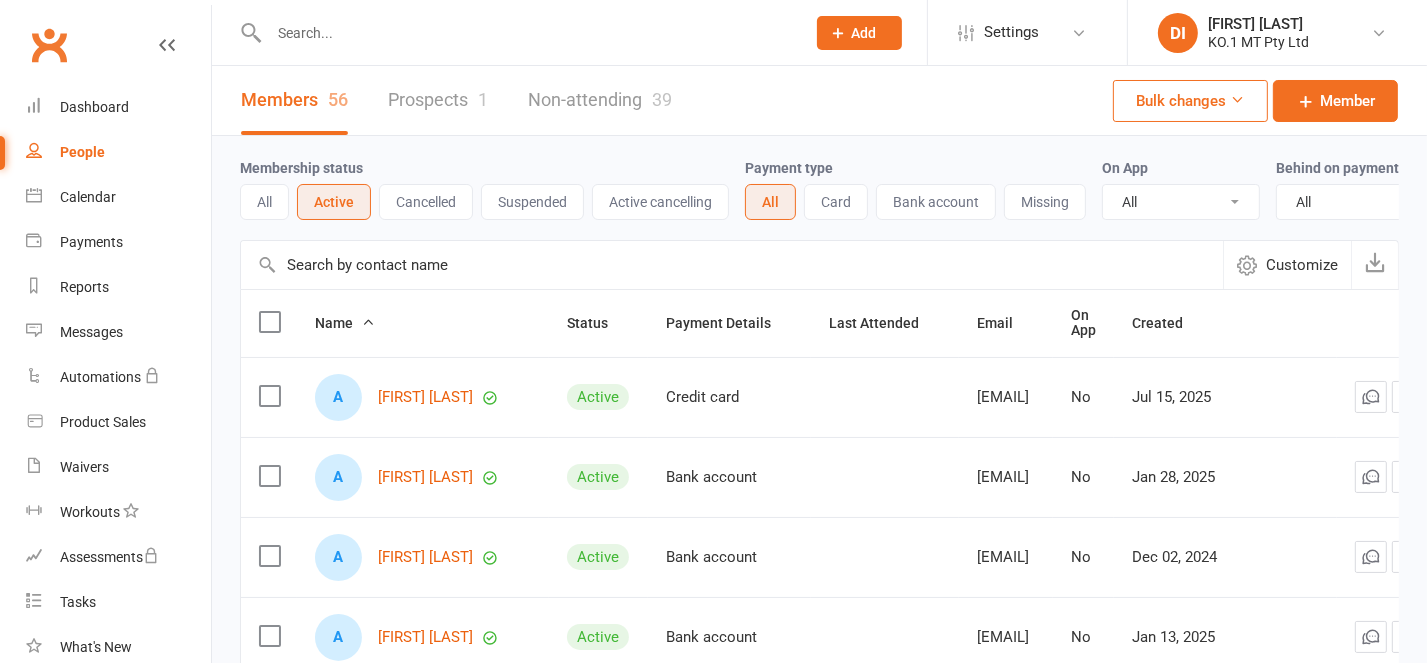click on "All" at bounding box center (264, 202) 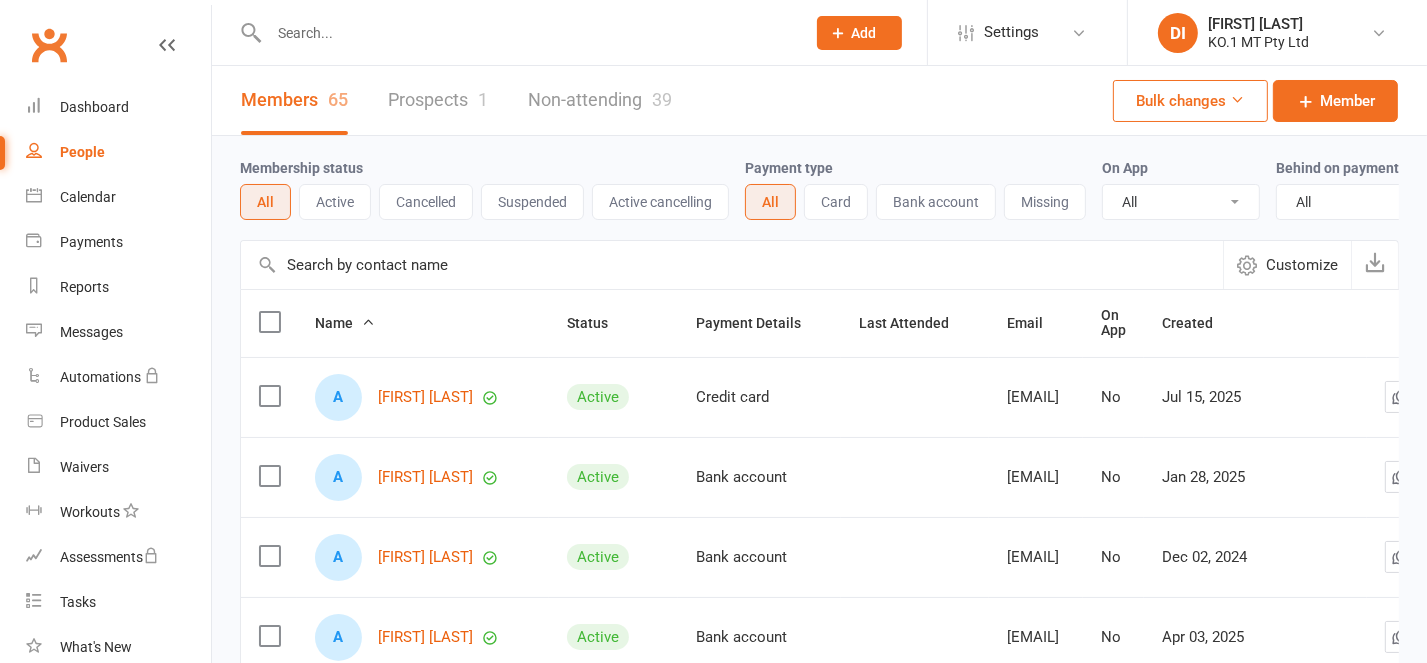 click on "Active" at bounding box center [335, 202] 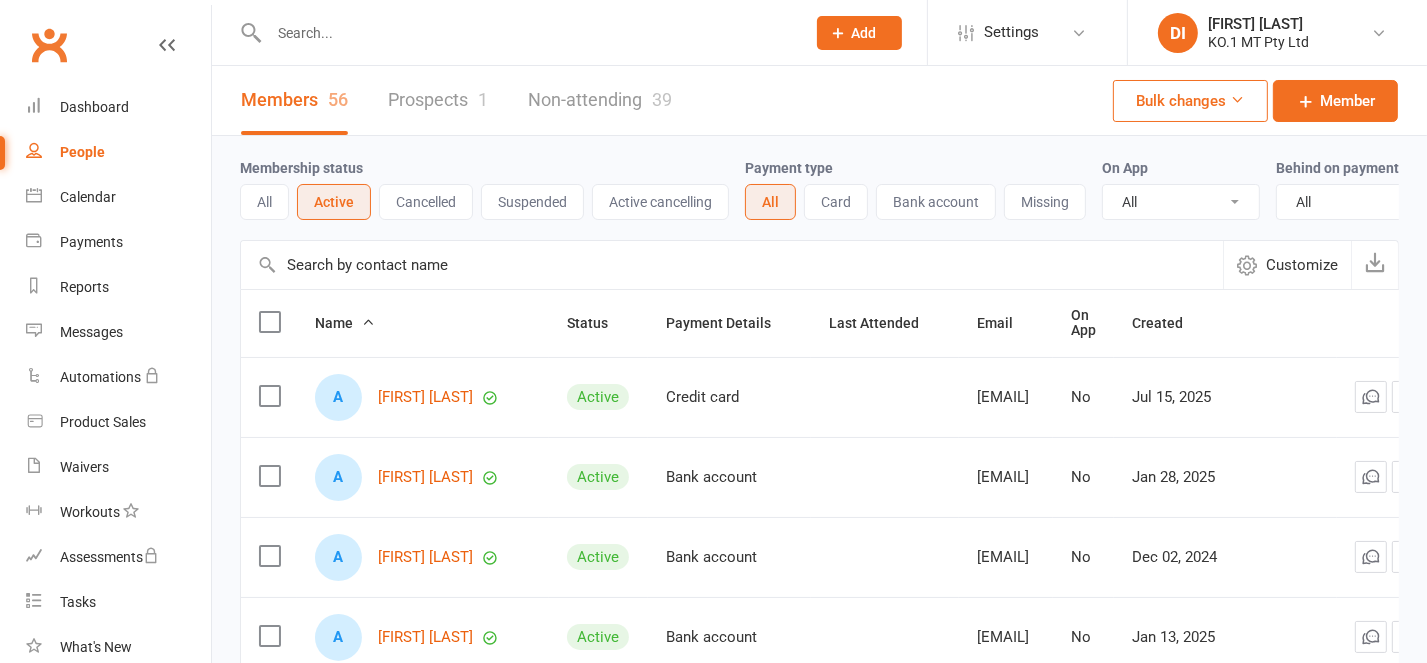 click on "Suspended" at bounding box center [532, 202] 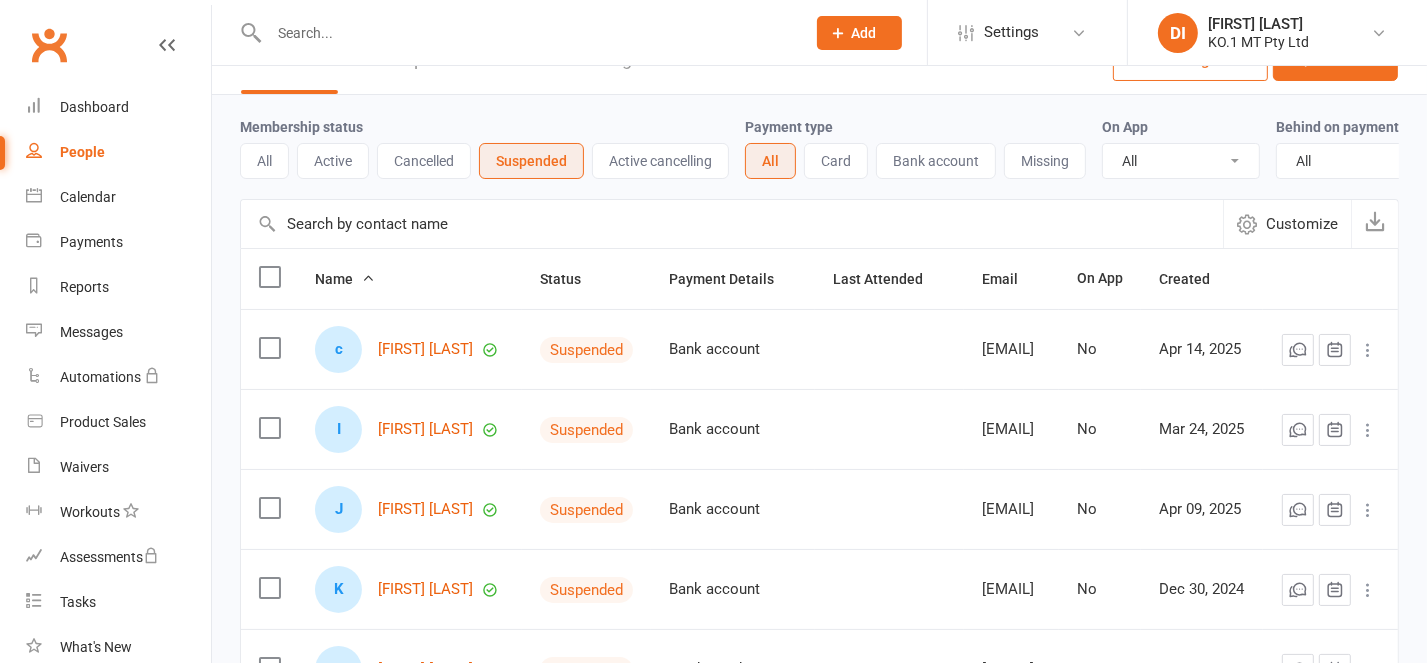 scroll, scrollTop: 0, scrollLeft: 0, axis: both 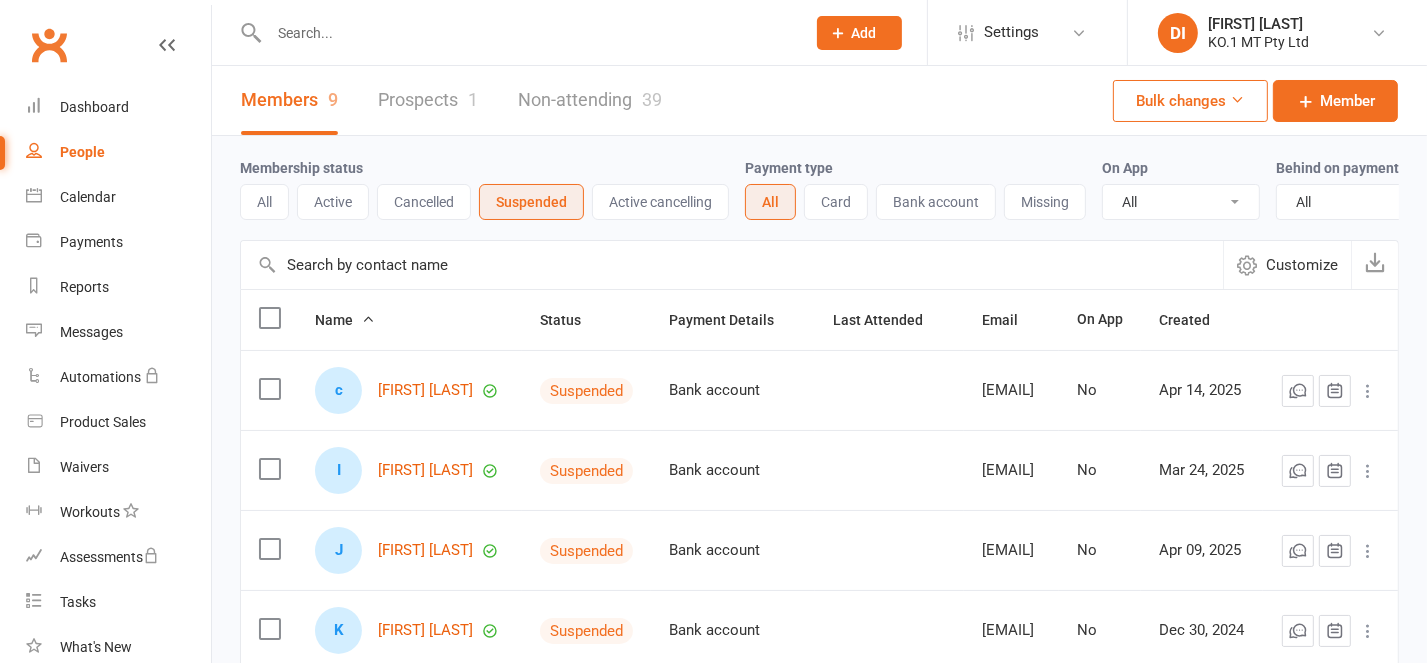 click on "All" at bounding box center (264, 202) 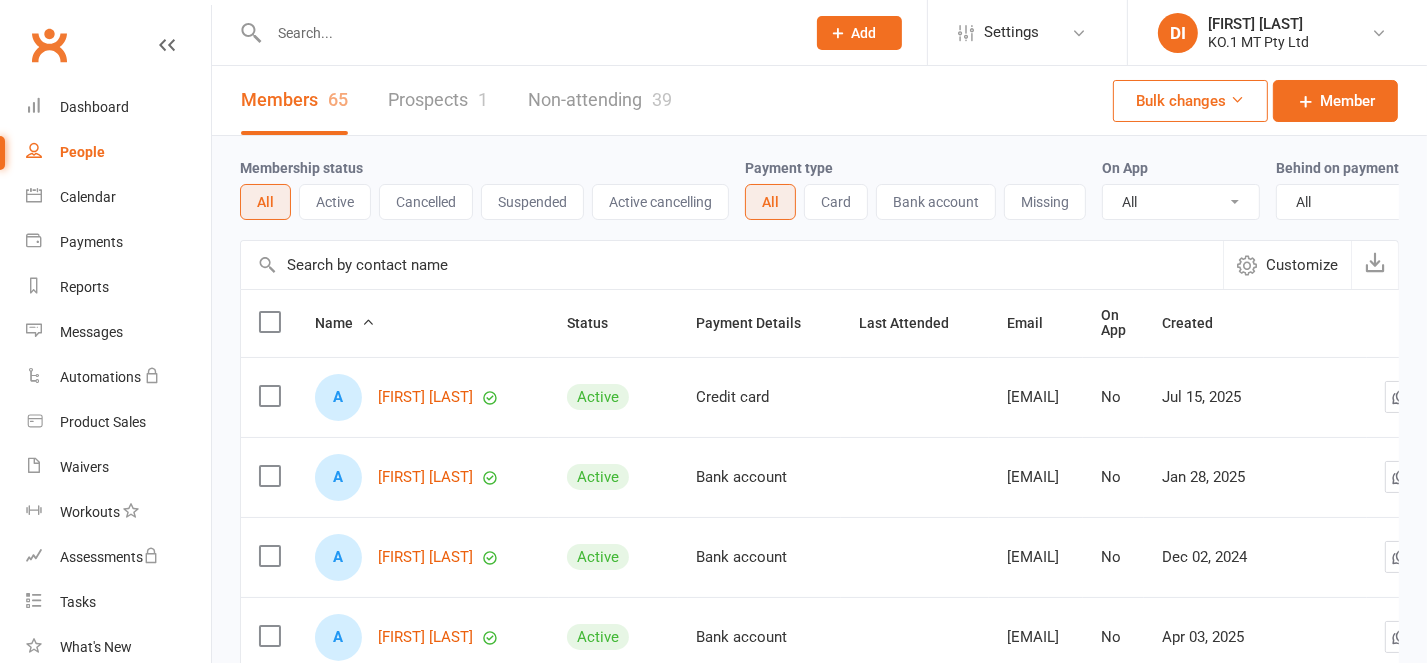 click on "Active" at bounding box center (335, 202) 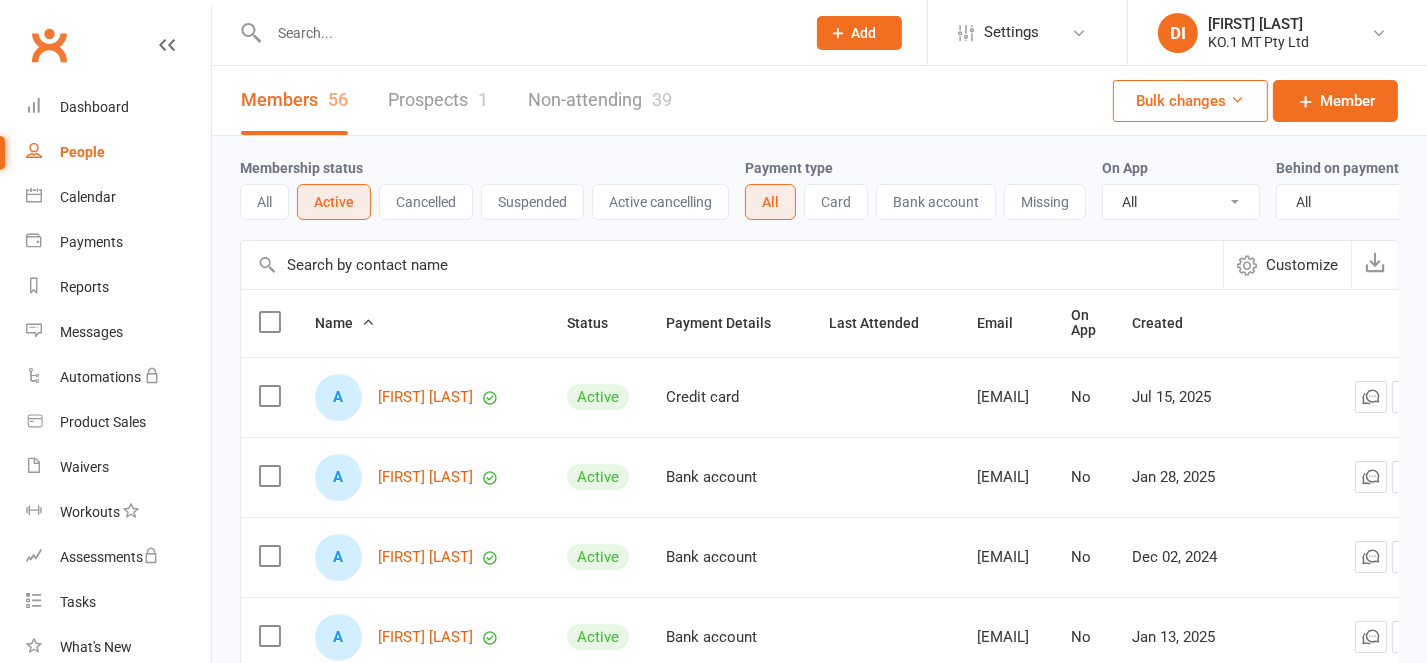 click on "Suspended" at bounding box center (532, 202) 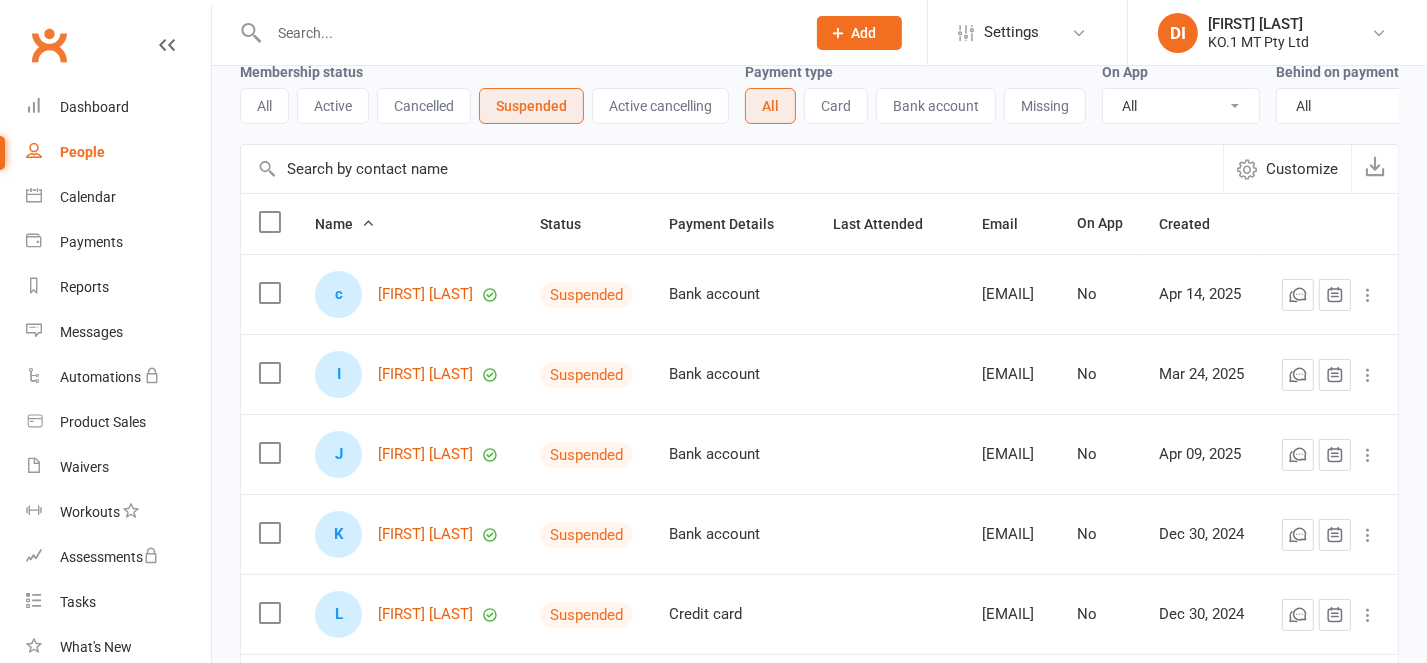 scroll, scrollTop: 0, scrollLeft: 0, axis: both 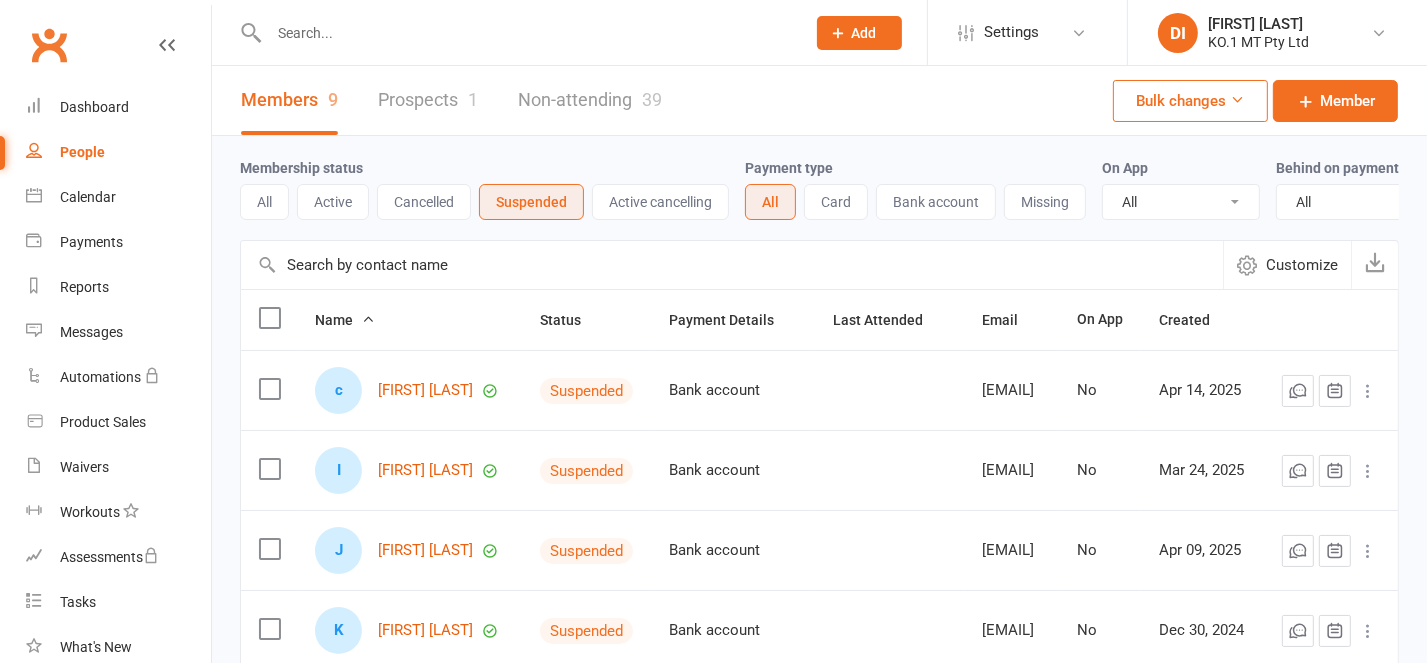 click on "People" at bounding box center (118, 152) 